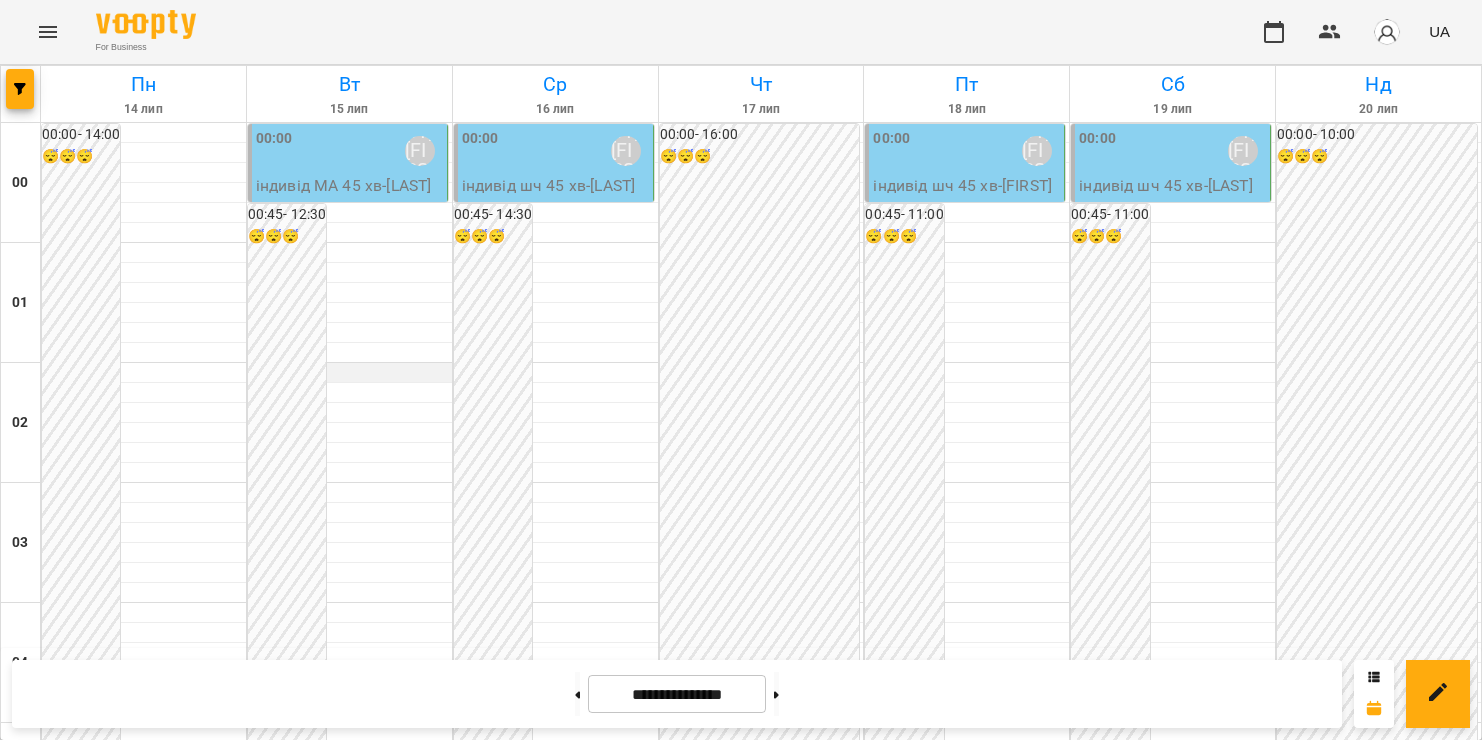 scroll, scrollTop: 0, scrollLeft: 0, axis: both 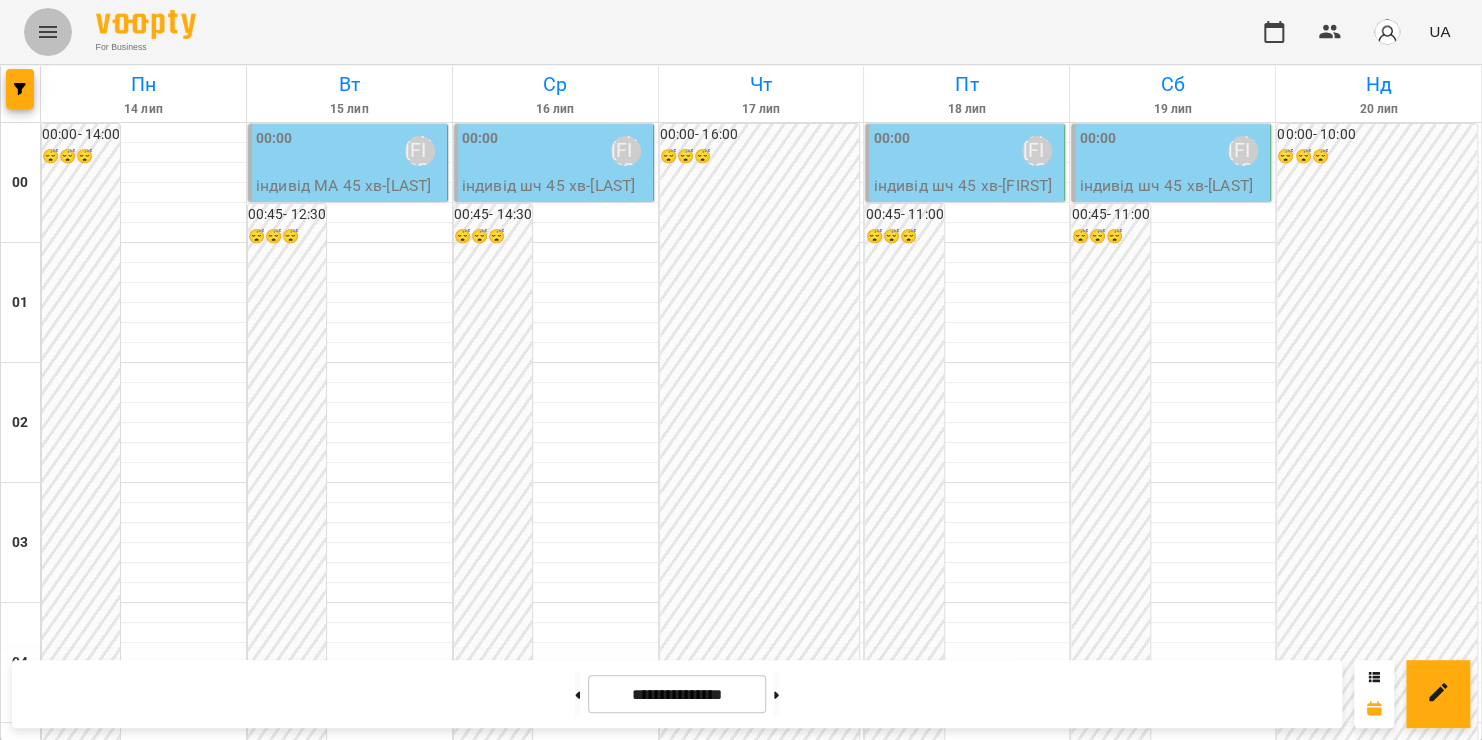 click 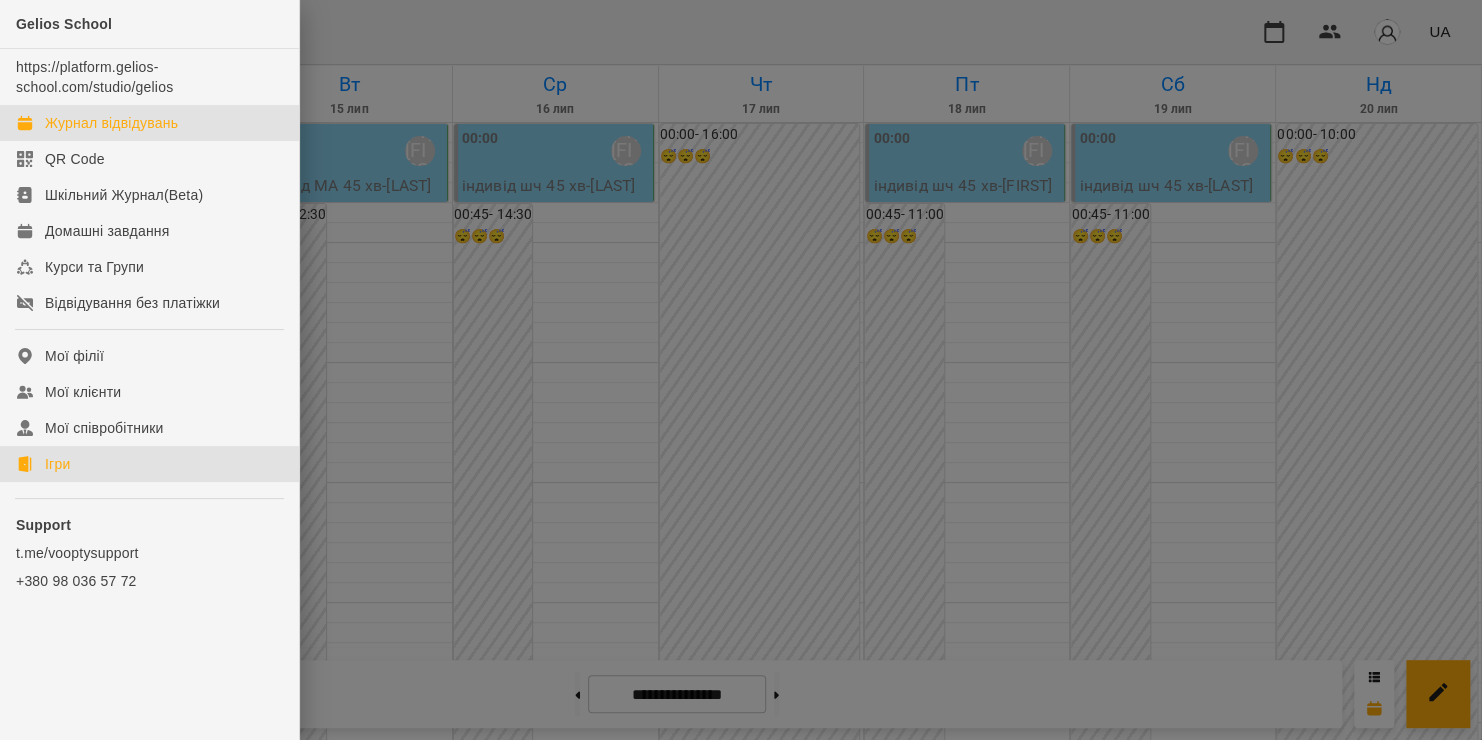 click on "Ігри" 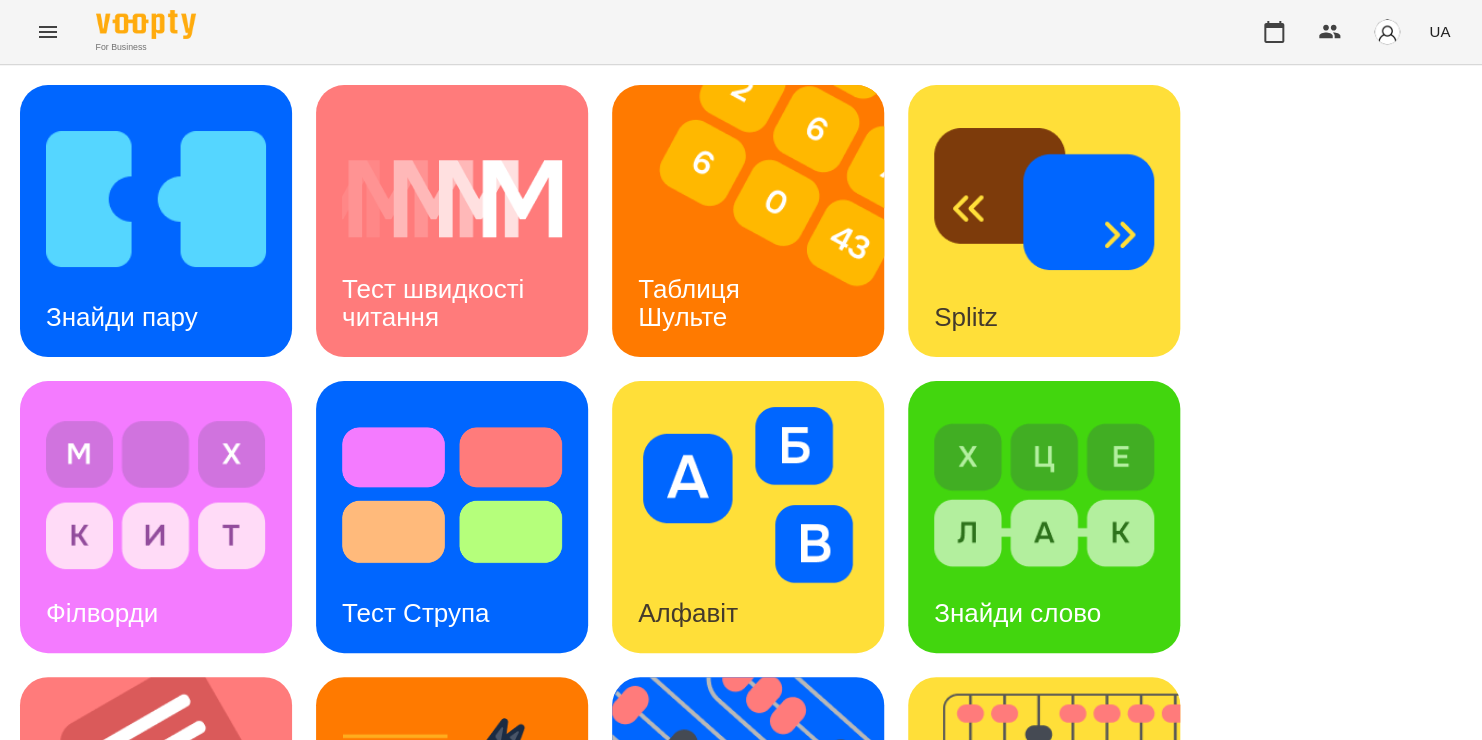 scroll, scrollTop: 299, scrollLeft: 0, axis: vertical 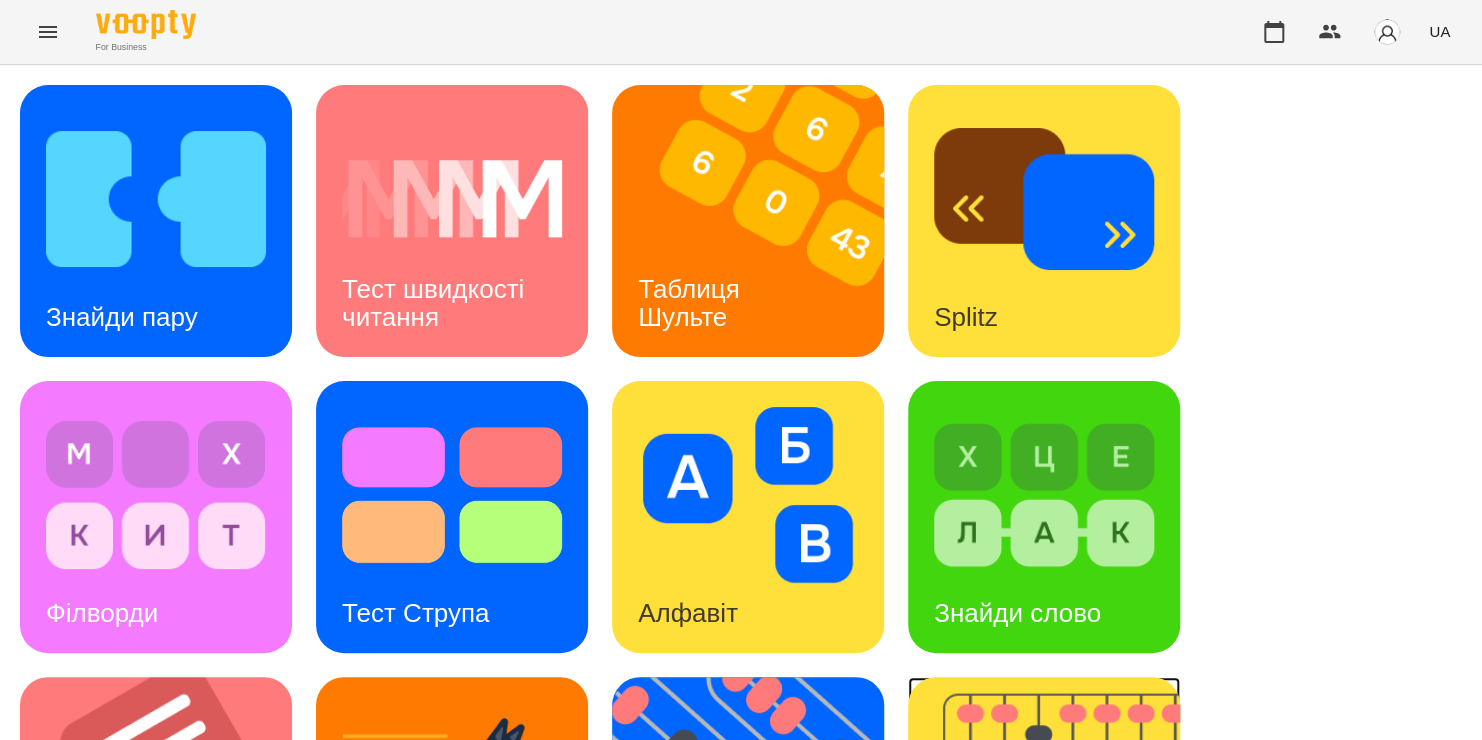 click at bounding box center (1056, 813) 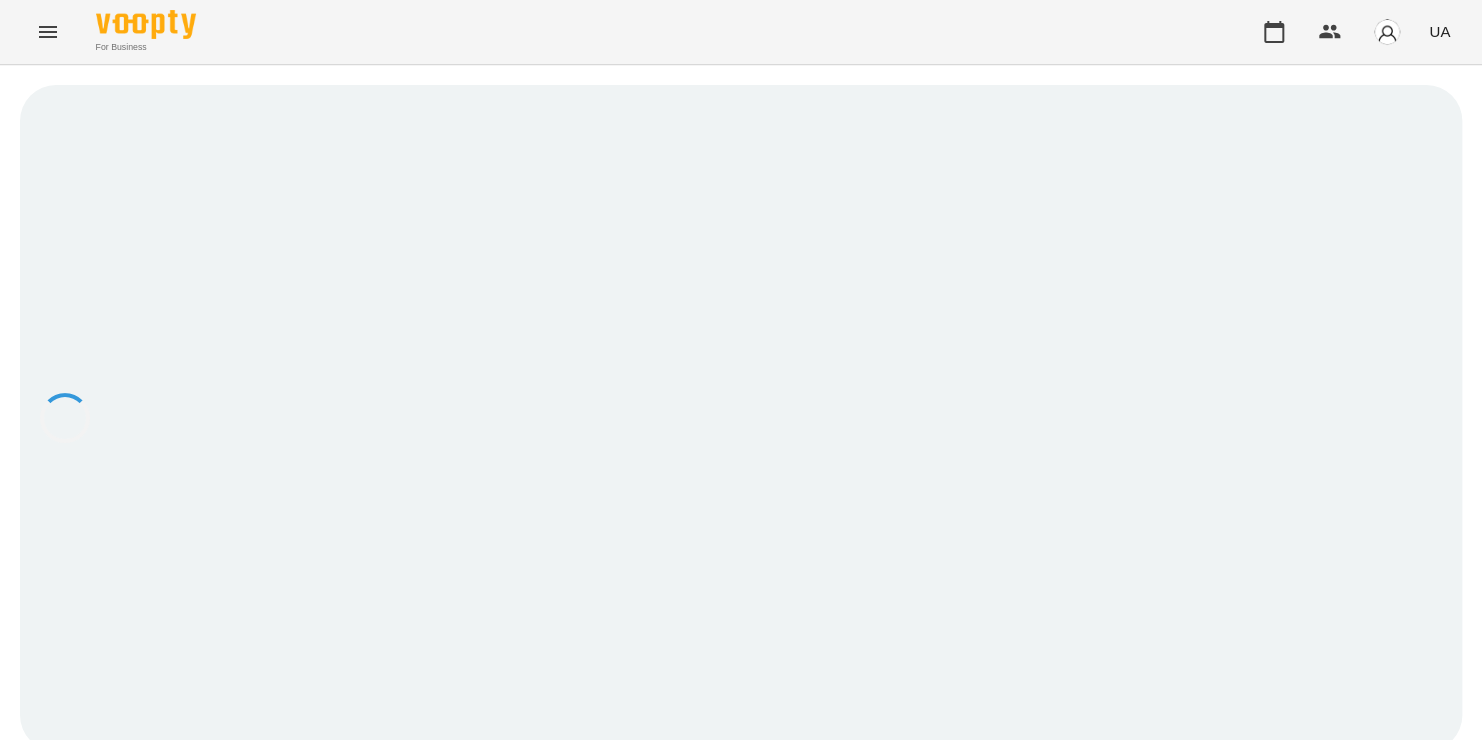 scroll, scrollTop: 0, scrollLeft: 0, axis: both 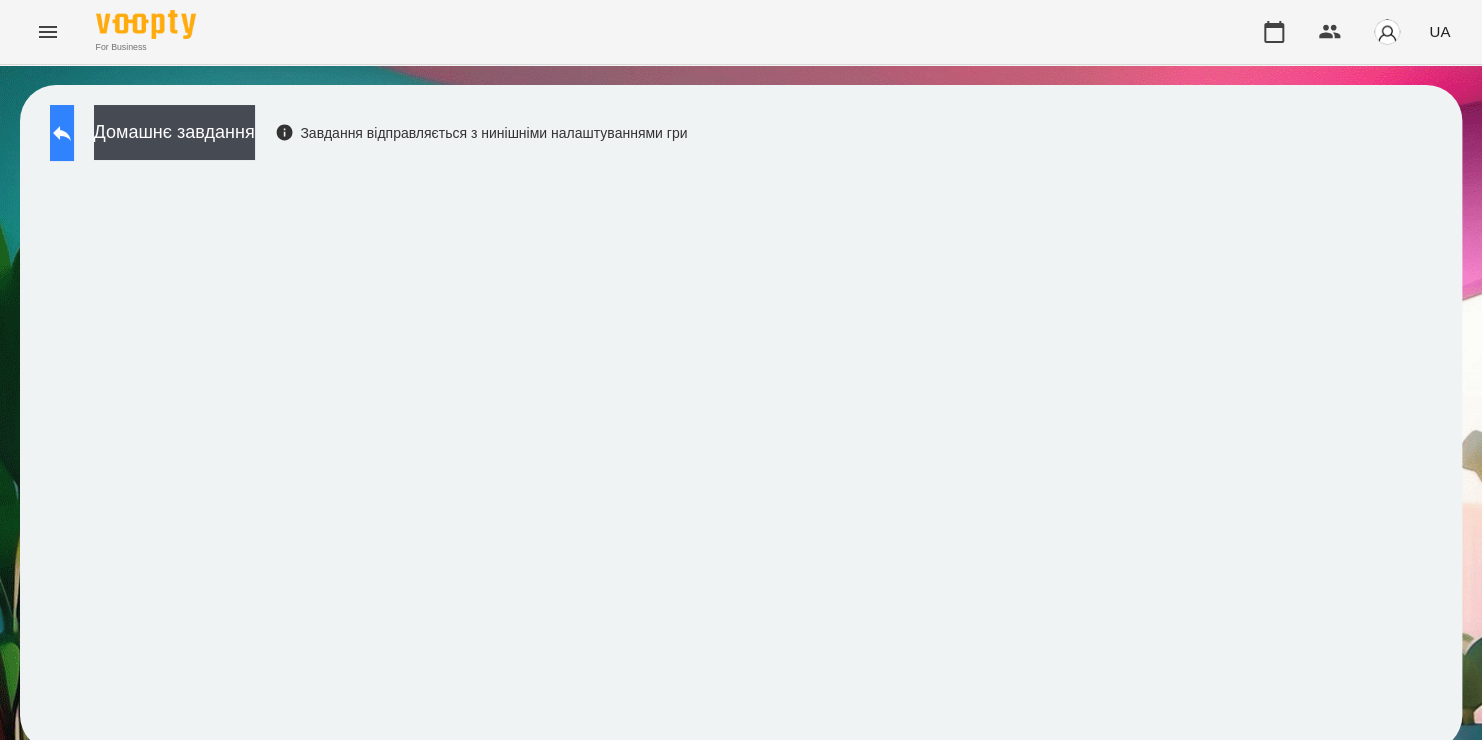 click at bounding box center [62, 133] 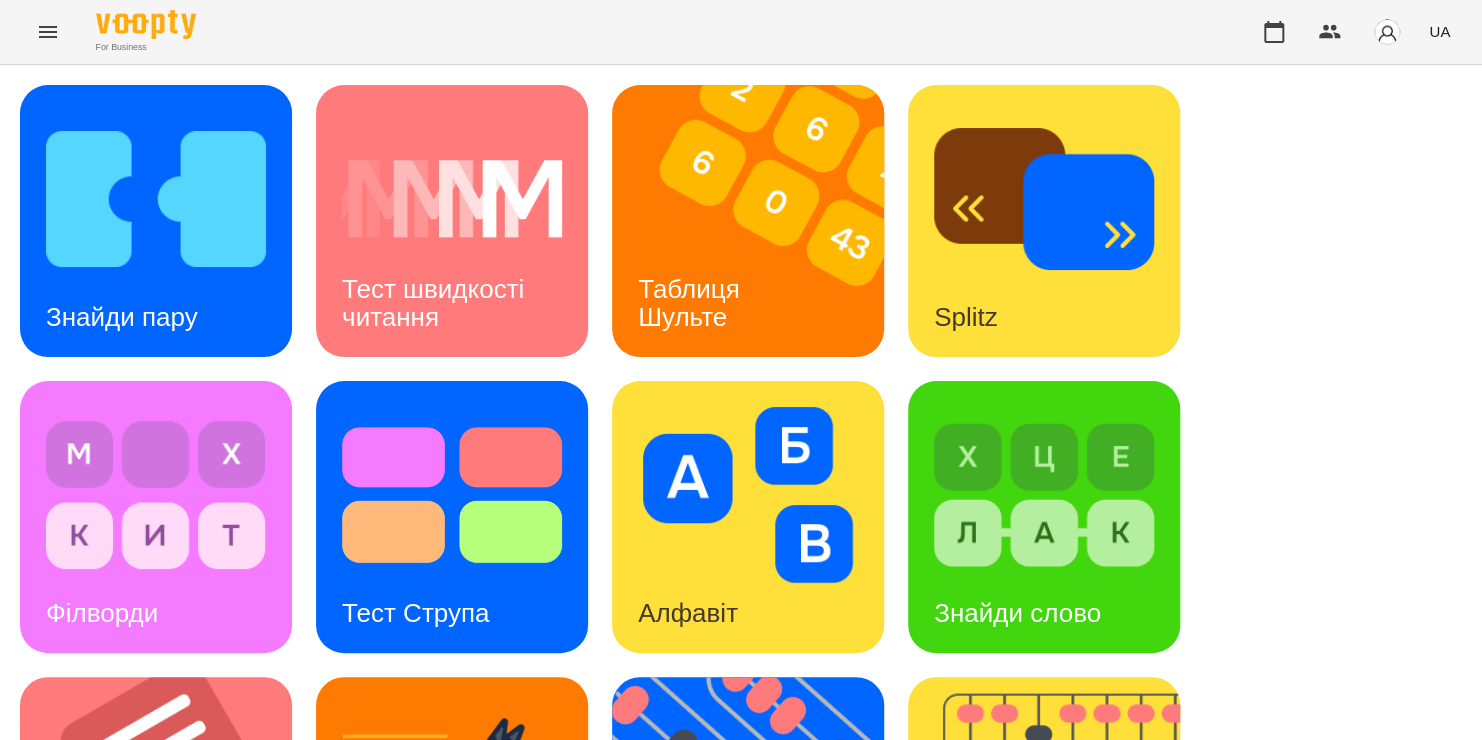 scroll, scrollTop: 356, scrollLeft: 0, axis: vertical 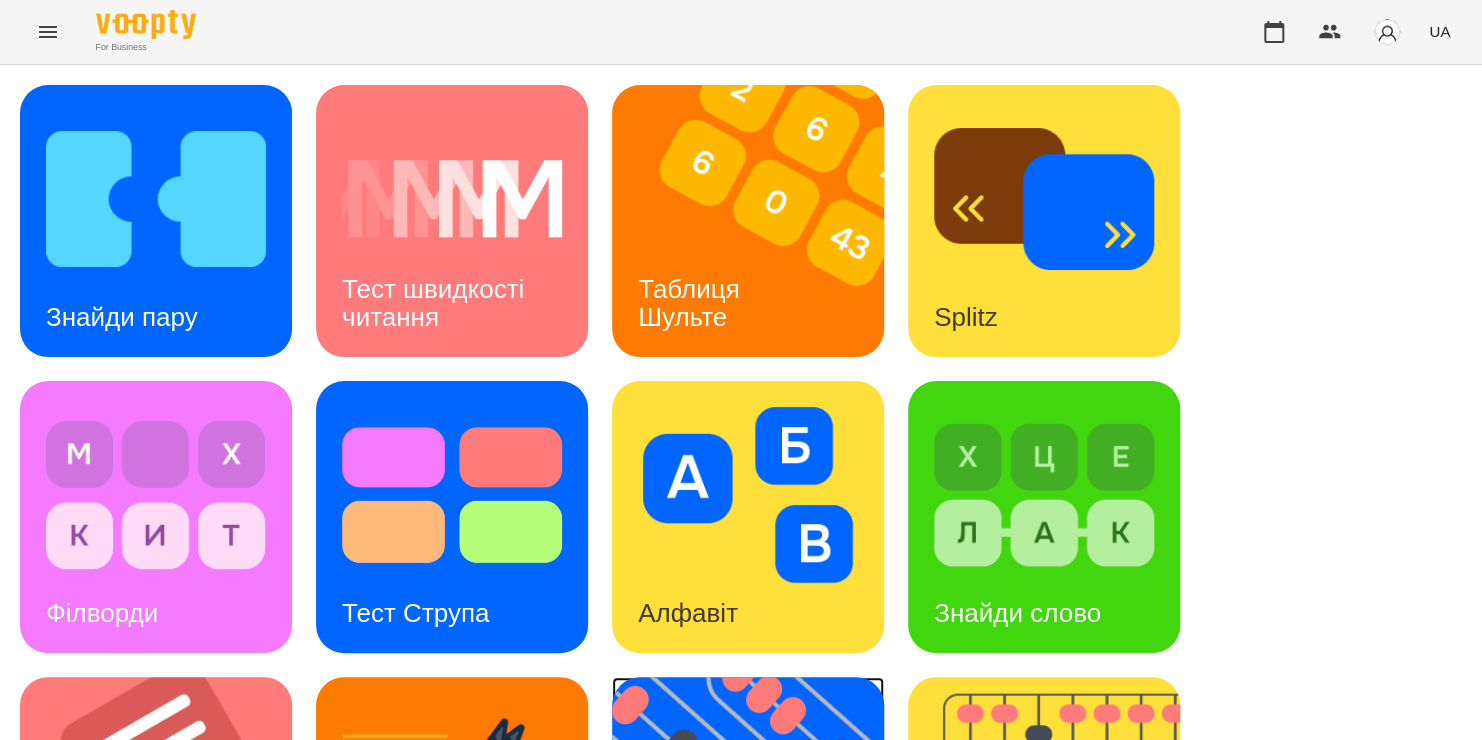 click at bounding box center [760, 813] 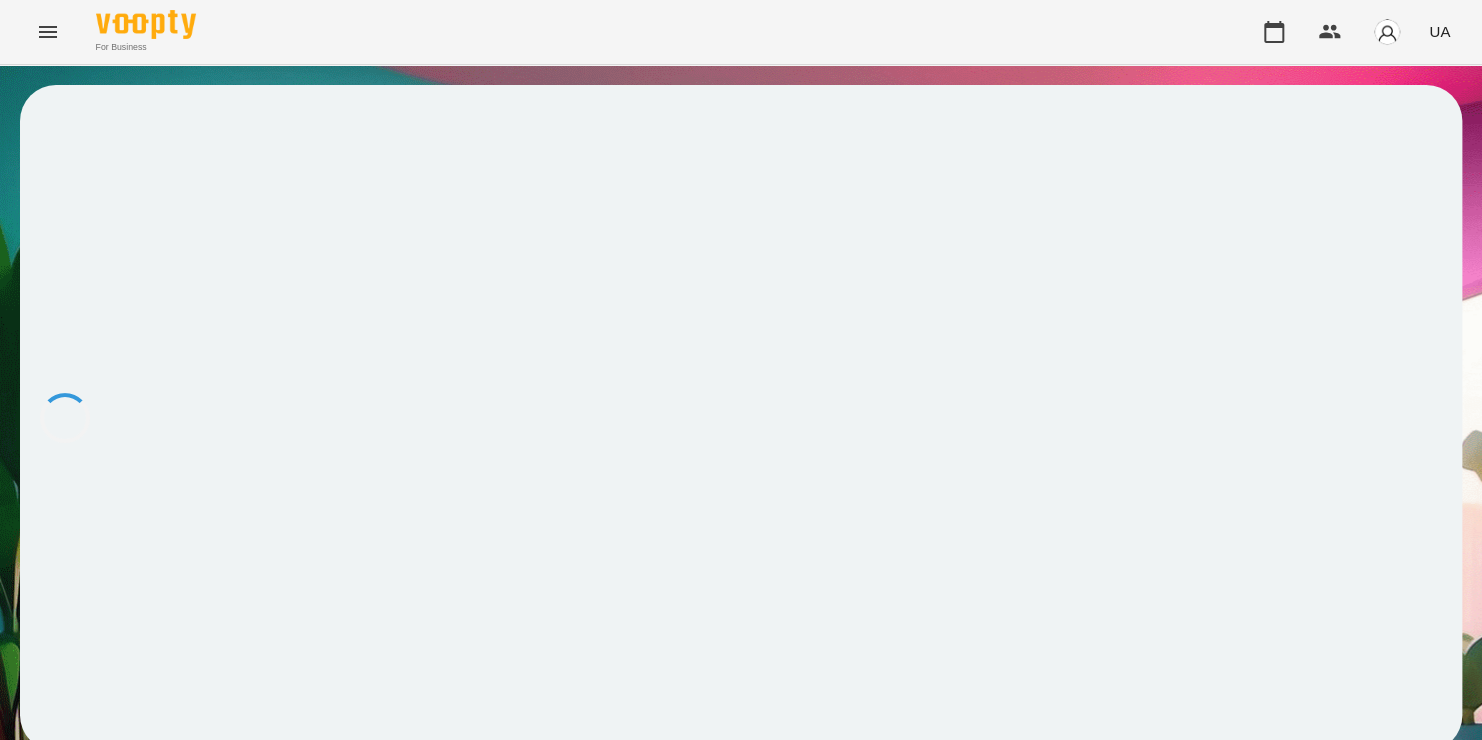 scroll, scrollTop: 0, scrollLeft: 0, axis: both 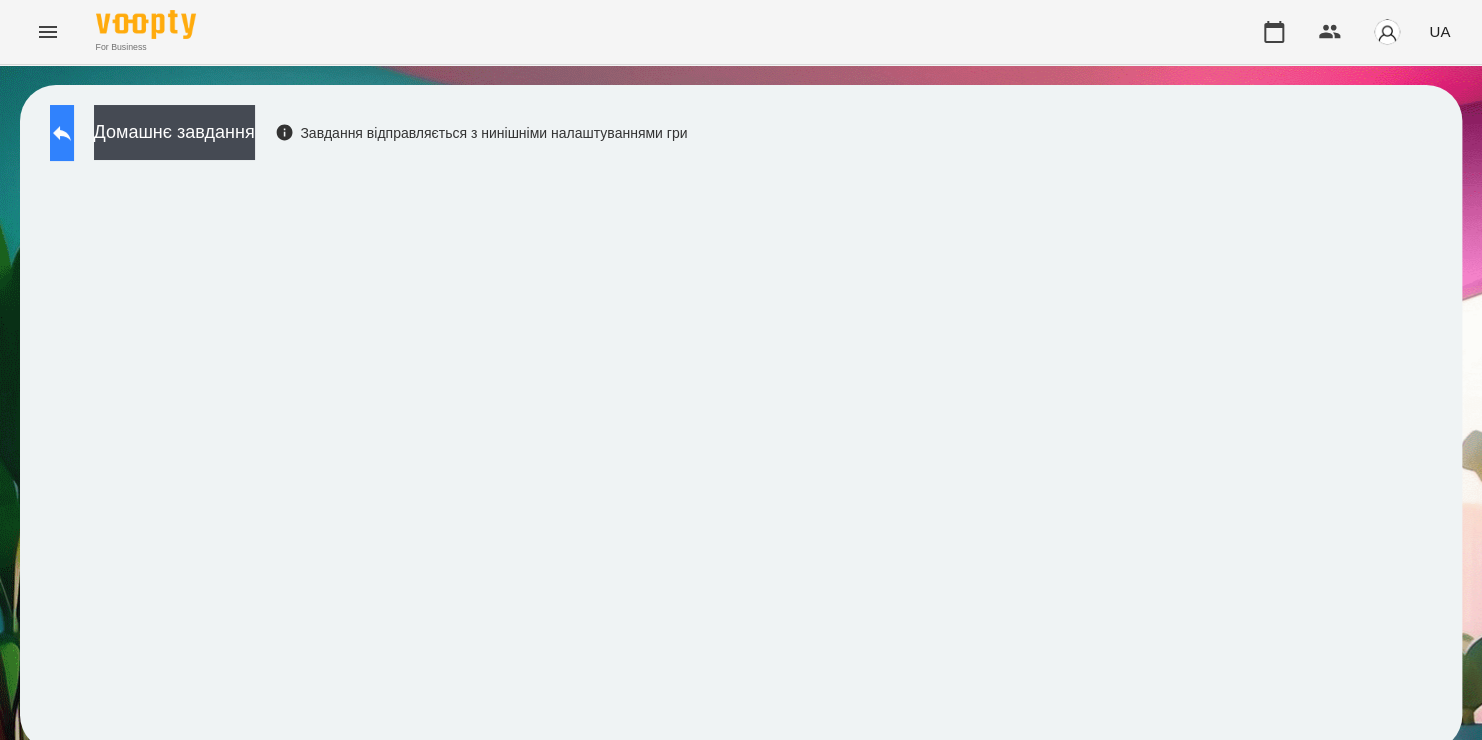 click 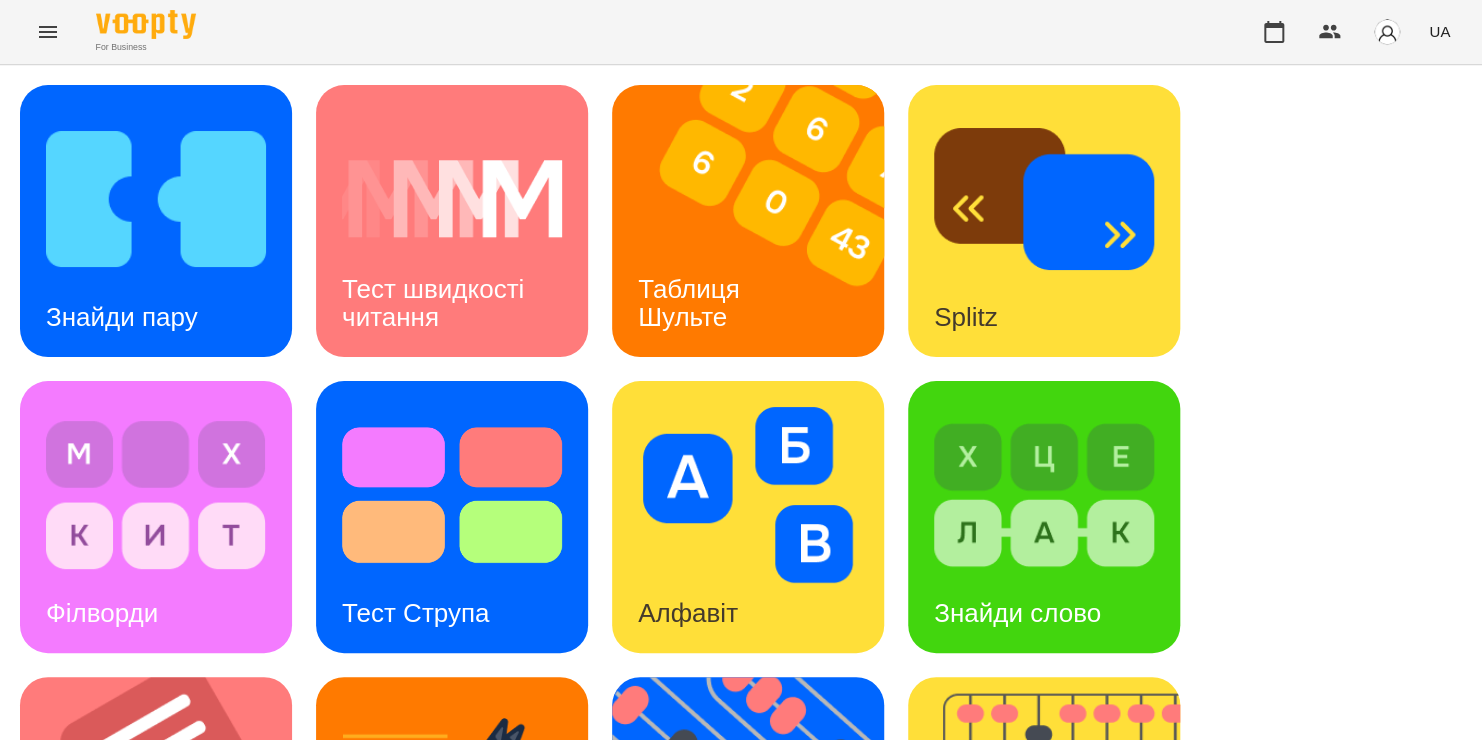 scroll, scrollTop: 803, scrollLeft: 0, axis: vertical 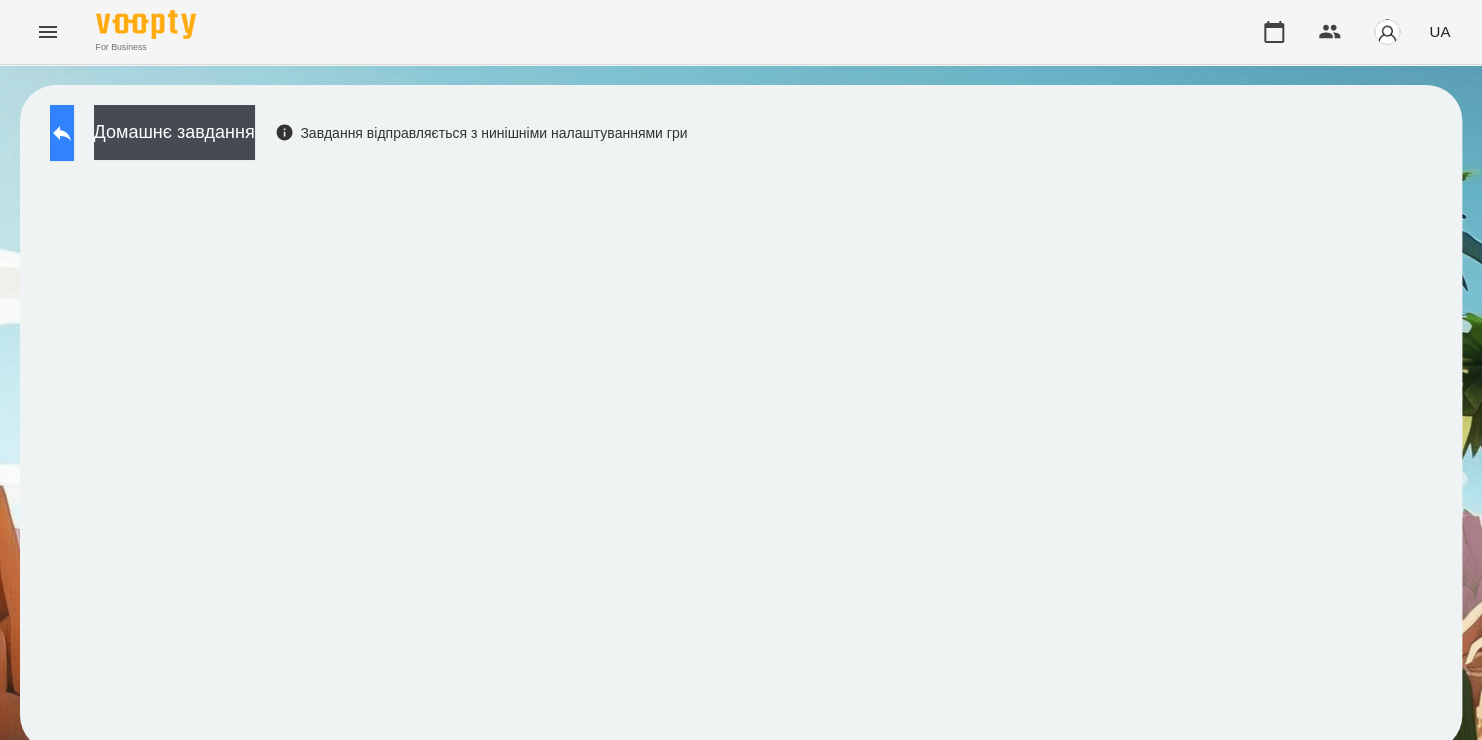 click 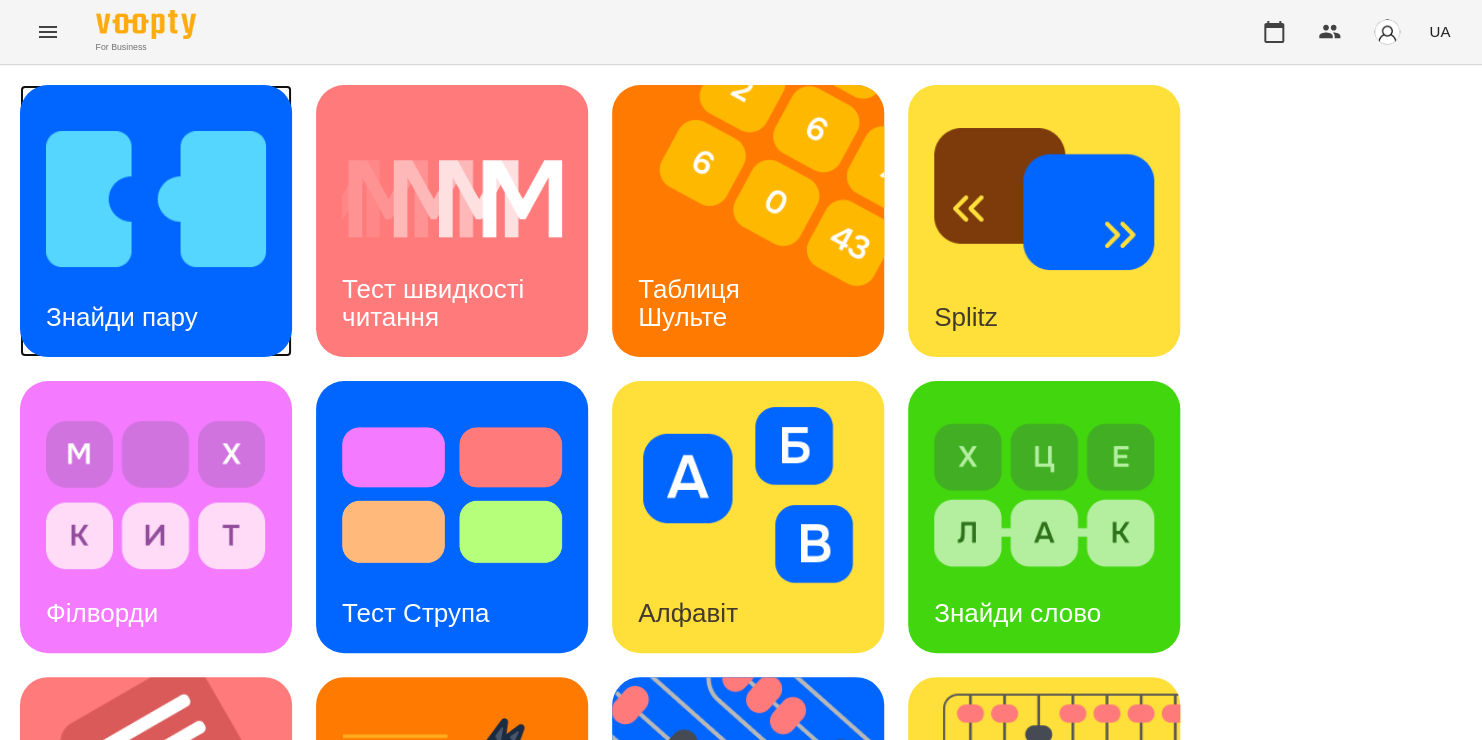 click on "Знайди пару" at bounding box center [122, 317] 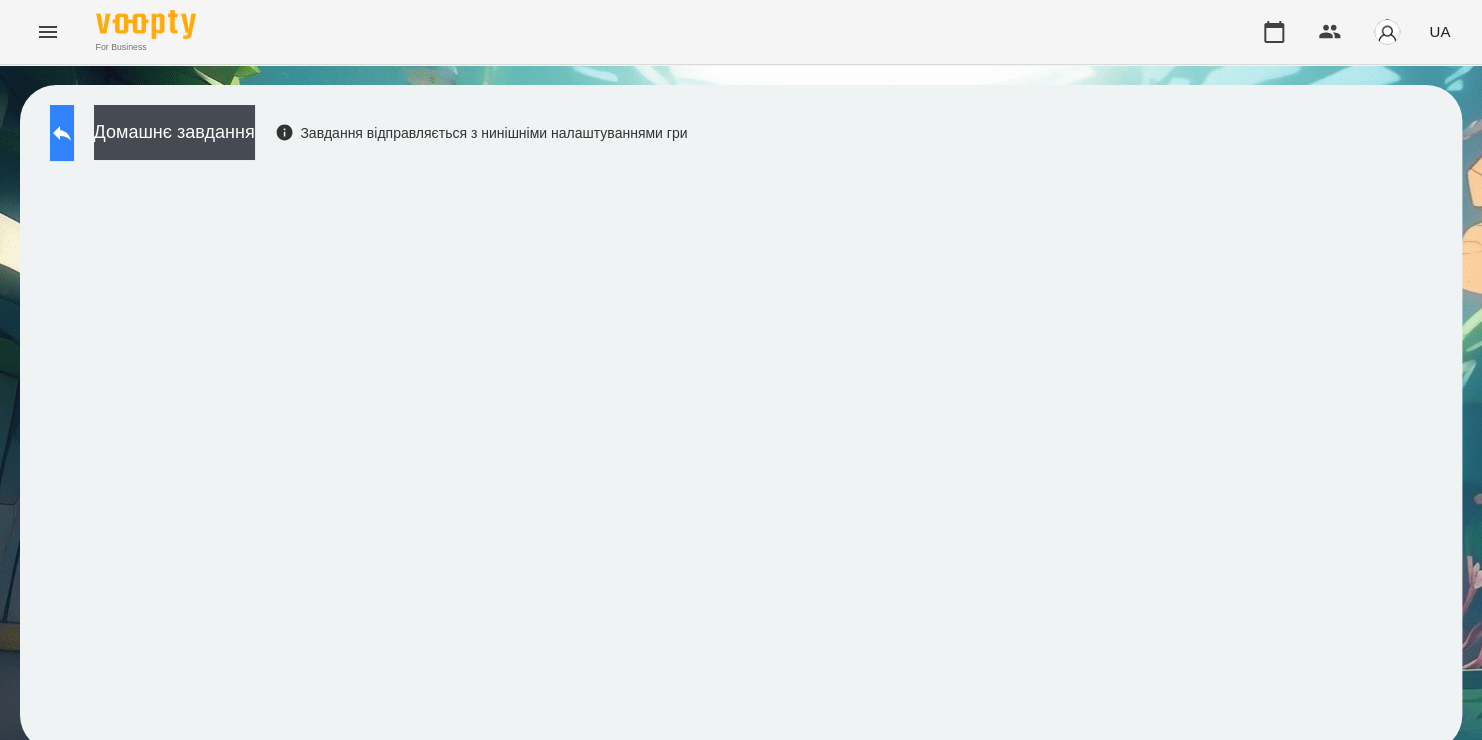 click 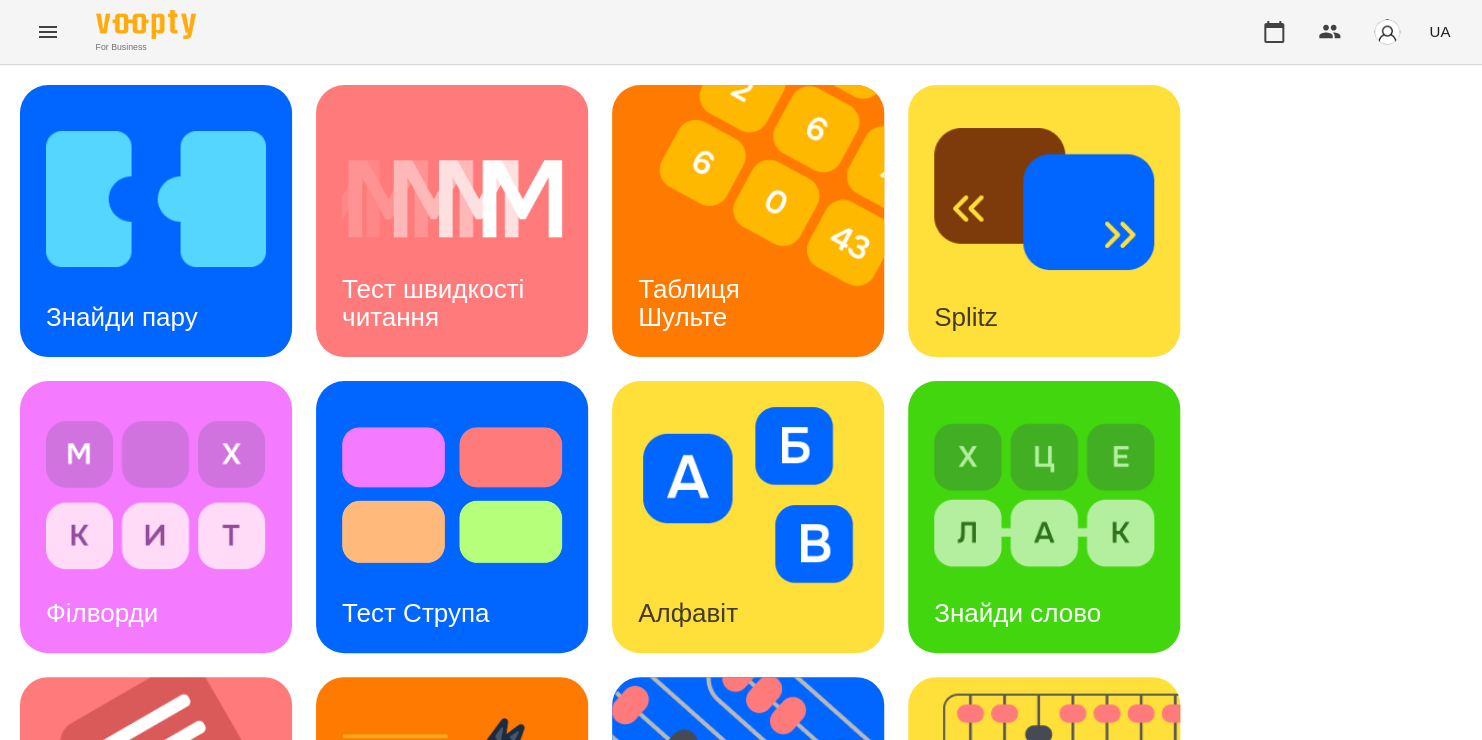 scroll, scrollTop: 820, scrollLeft: 0, axis: vertical 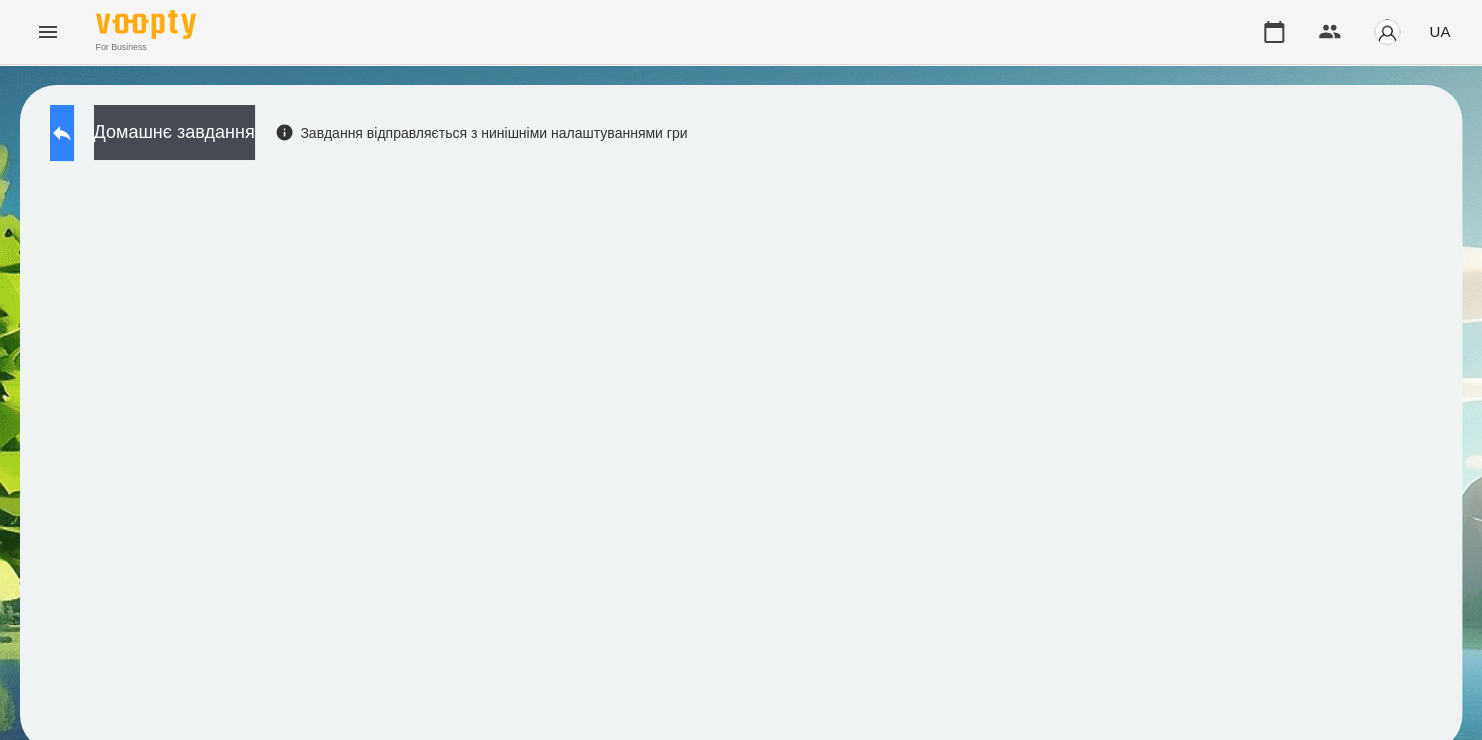 click 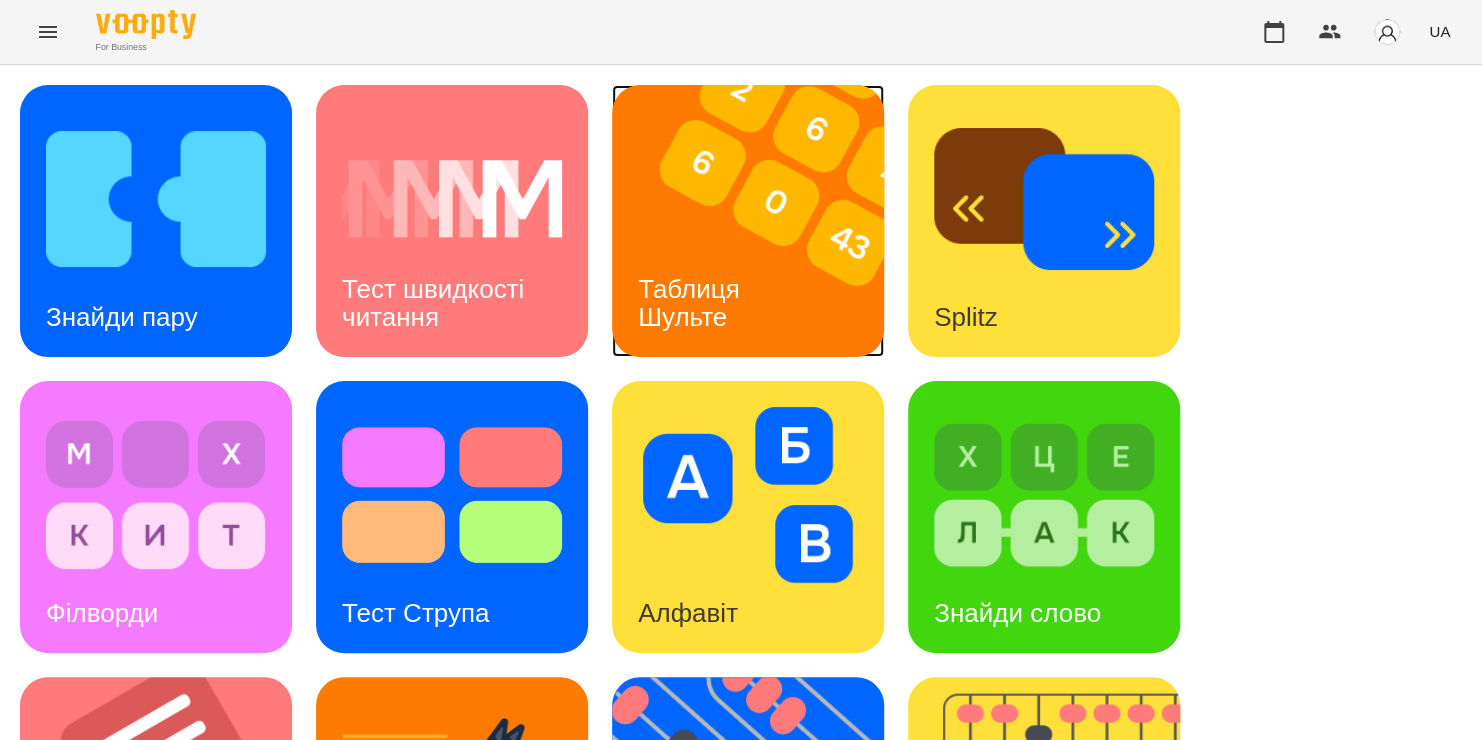 click at bounding box center (760, 221) 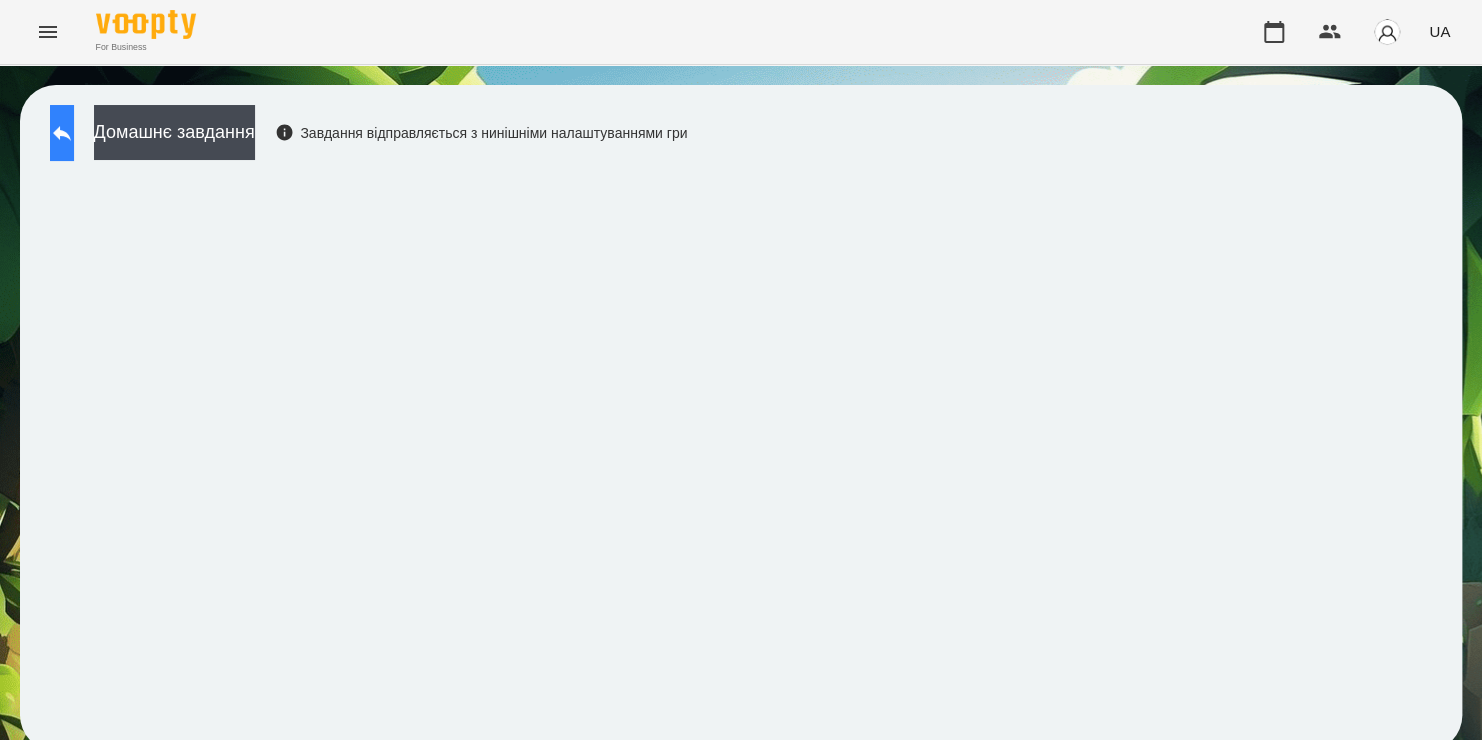 click at bounding box center (62, 133) 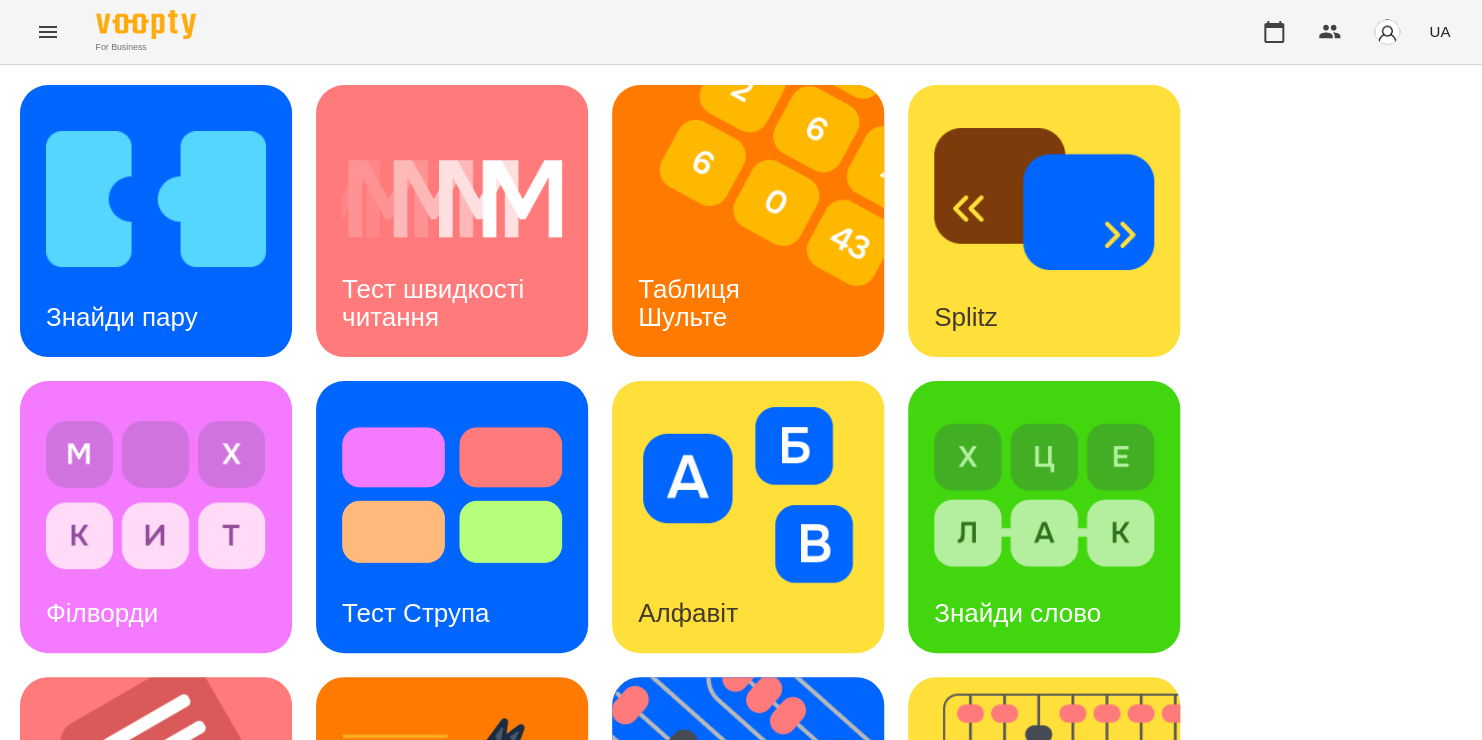 scroll, scrollTop: 572, scrollLeft: 0, axis: vertical 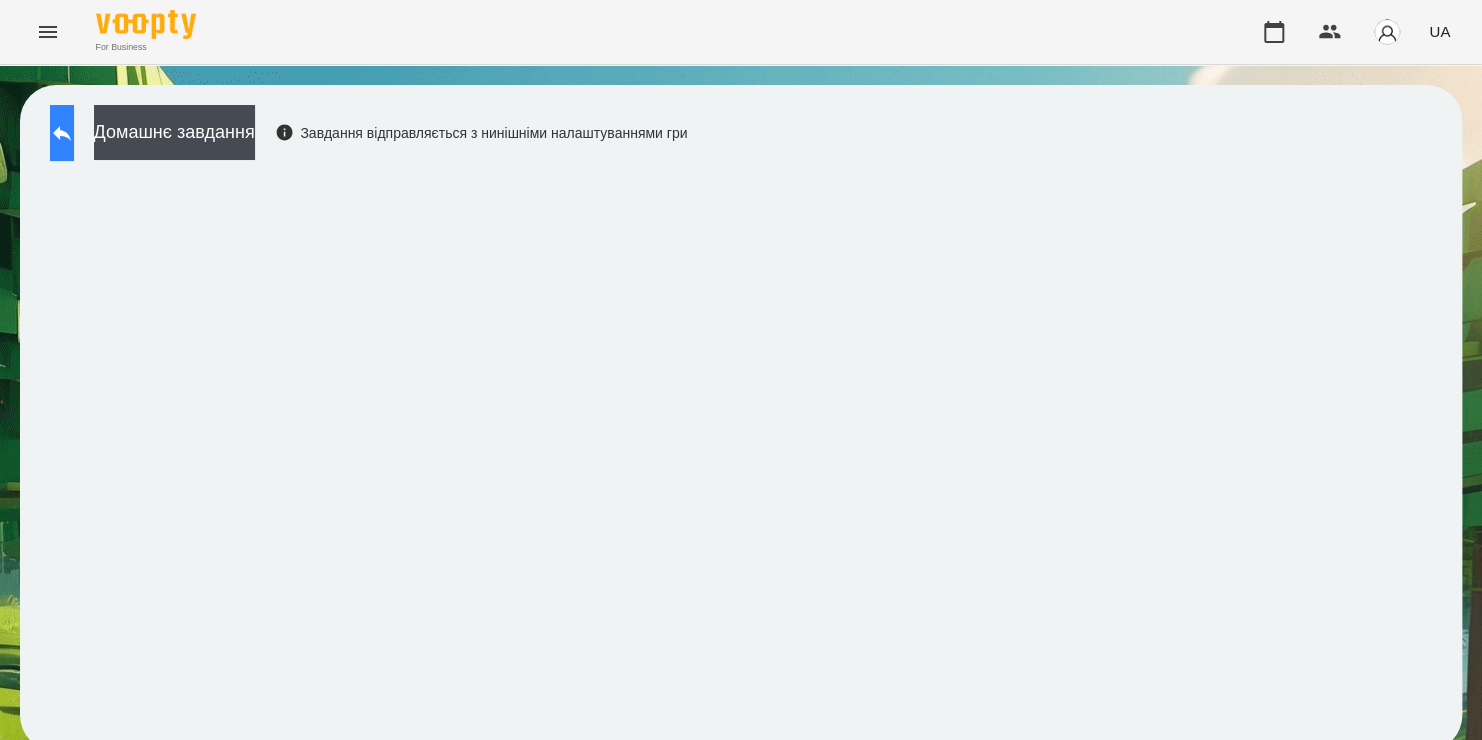 click 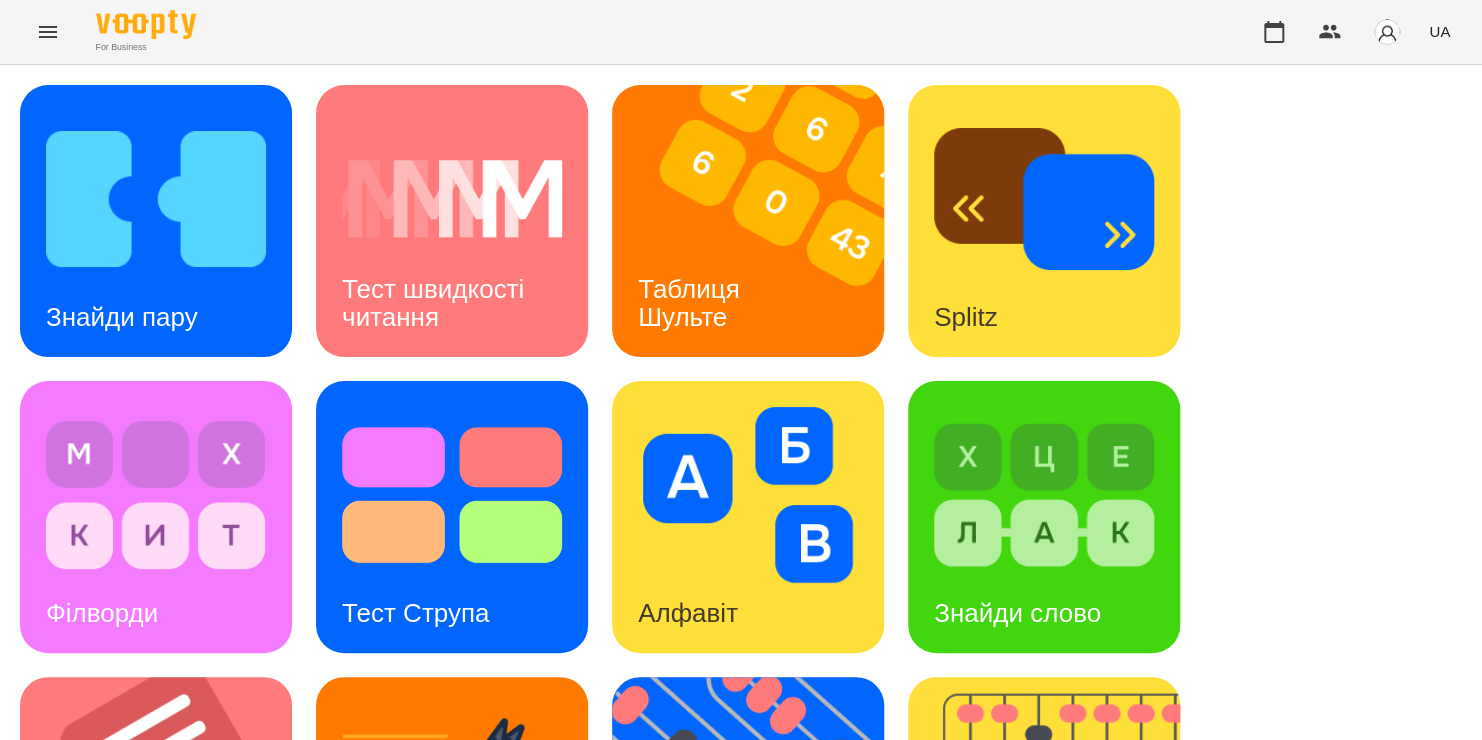 scroll, scrollTop: 820, scrollLeft: 0, axis: vertical 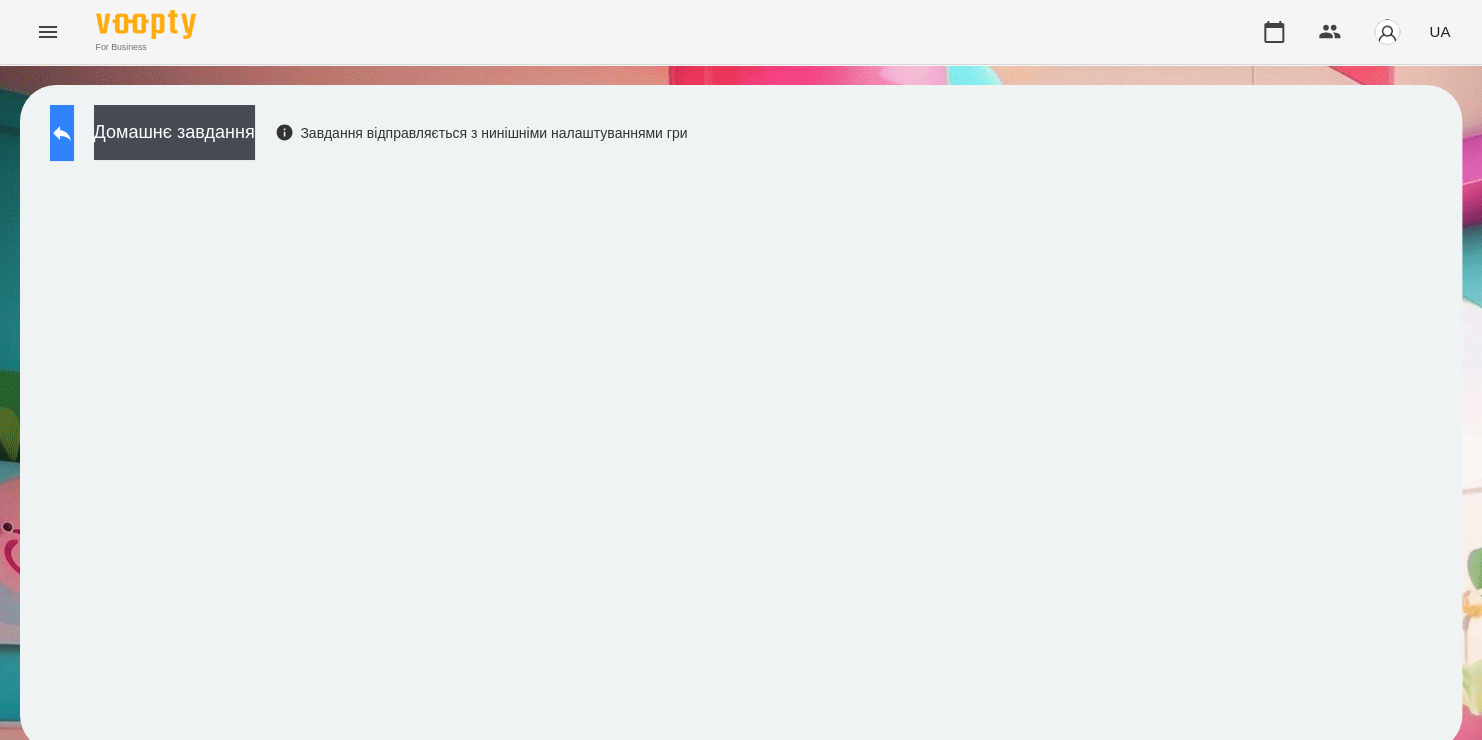 click 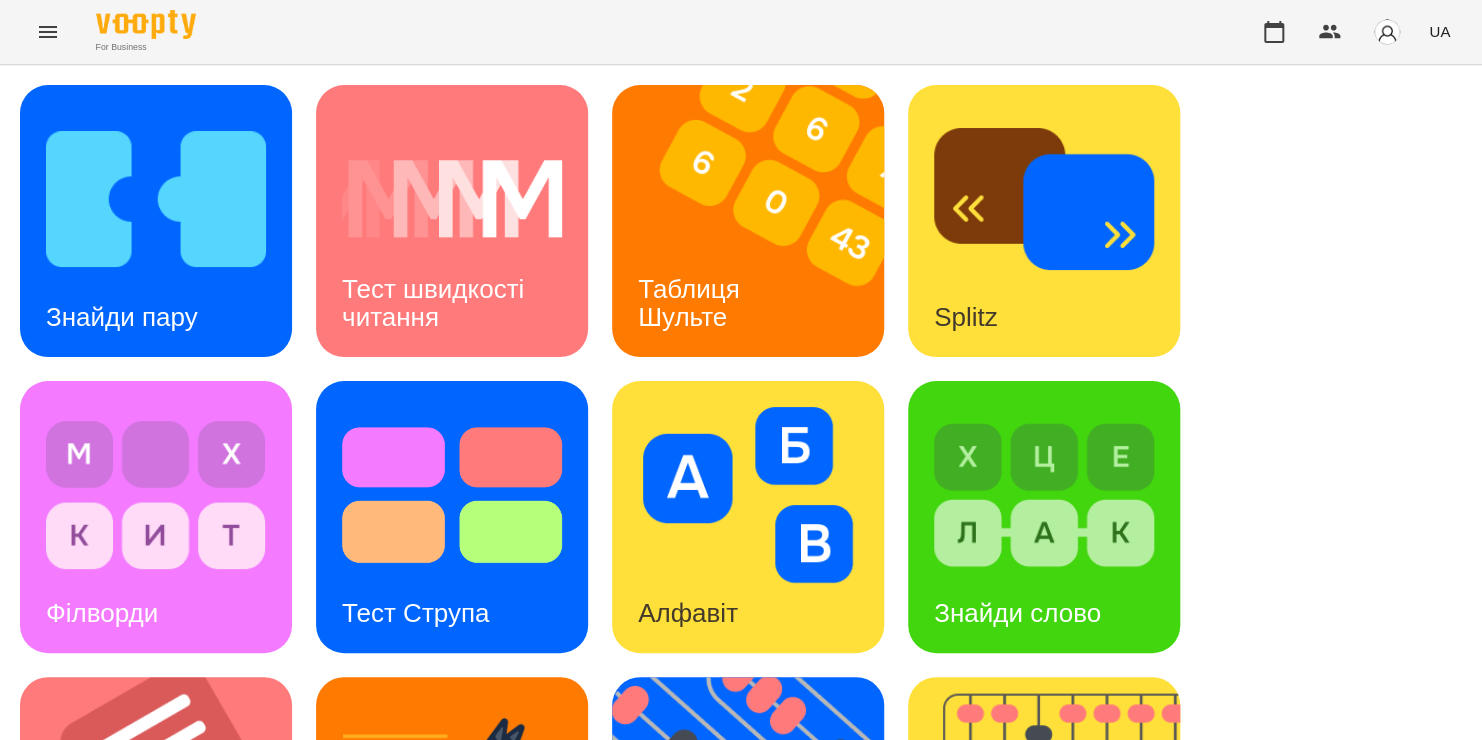 scroll, scrollTop: 704, scrollLeft: 0, axis: vertical 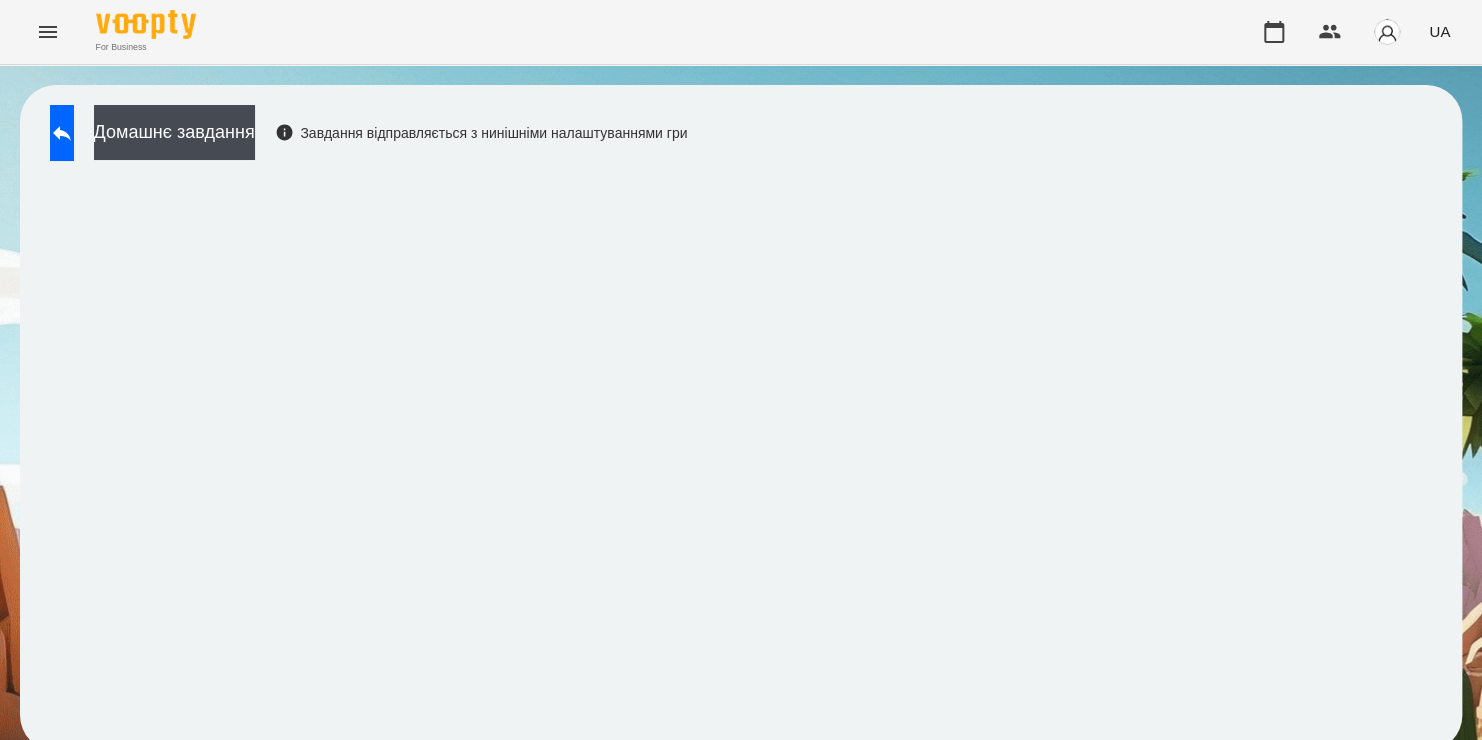 click on "UA" at bounding box center (1439, 31) 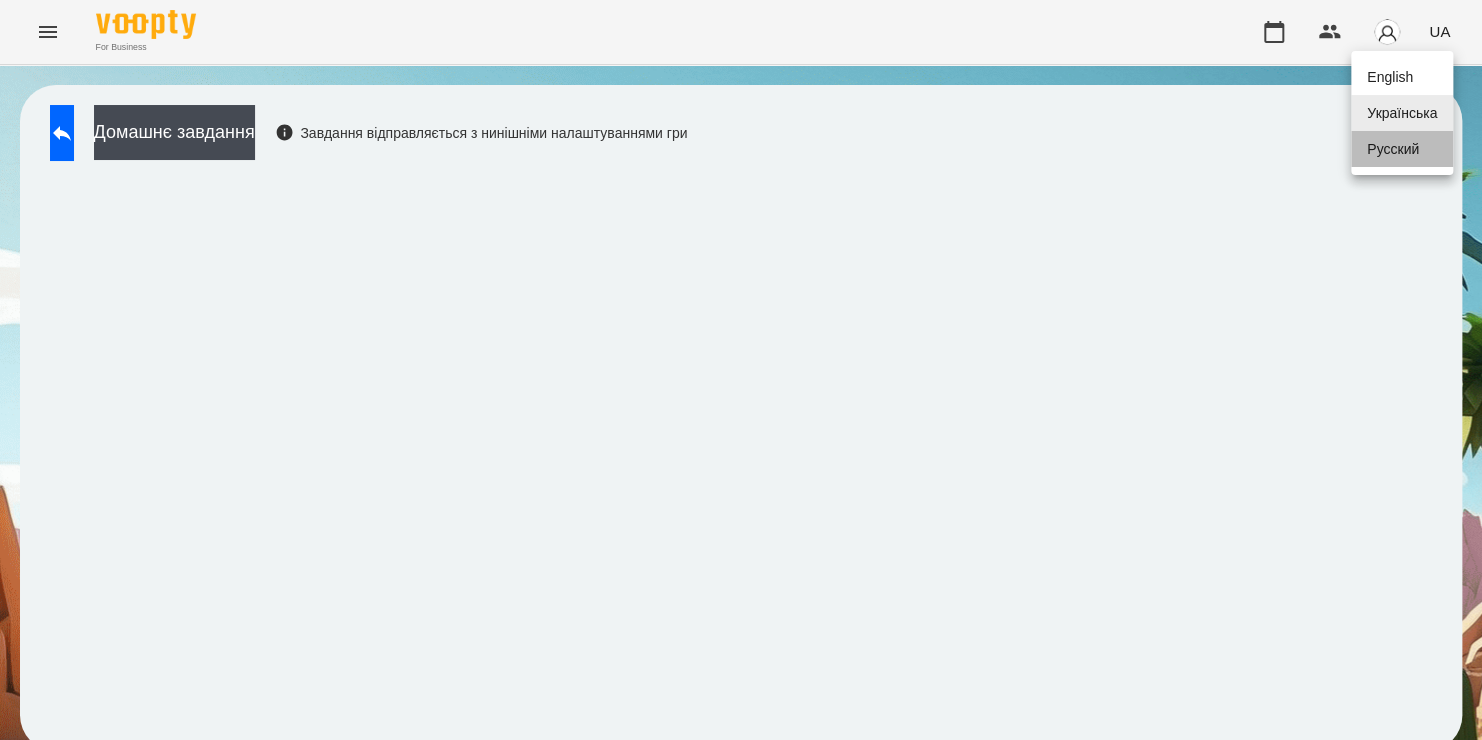 click on "Русский" at bounding box center (1402, 149) 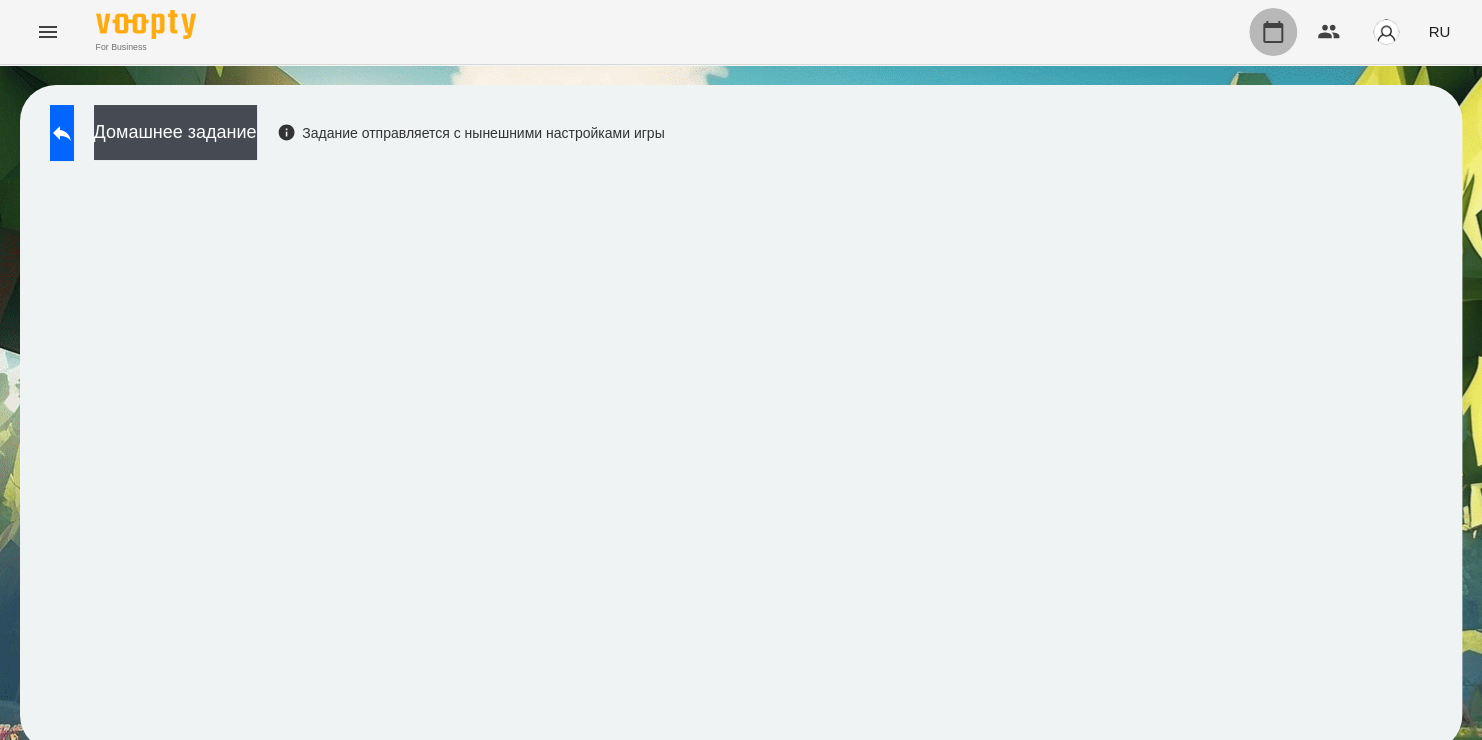 click 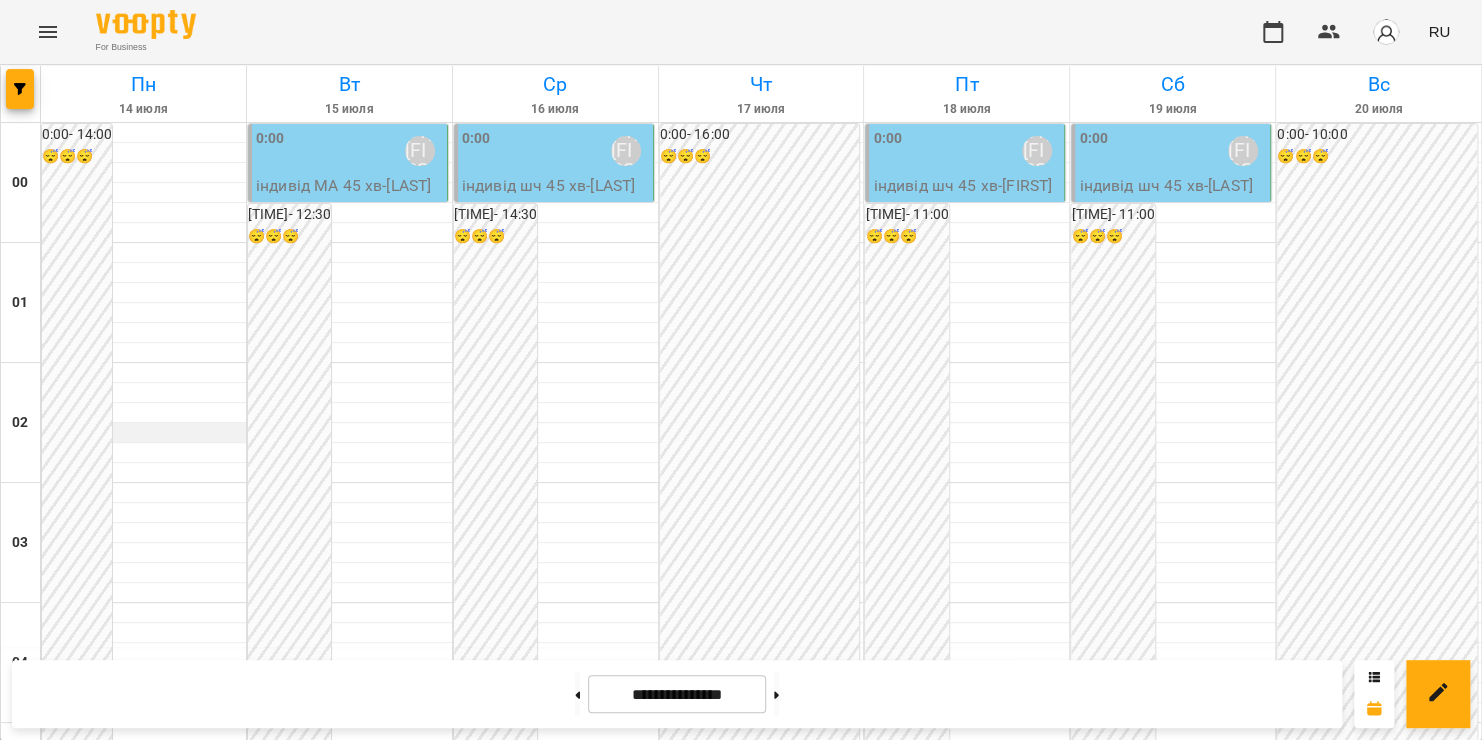 scroll, scrollTop: 782, scrollLeft: 0, axis: vertical 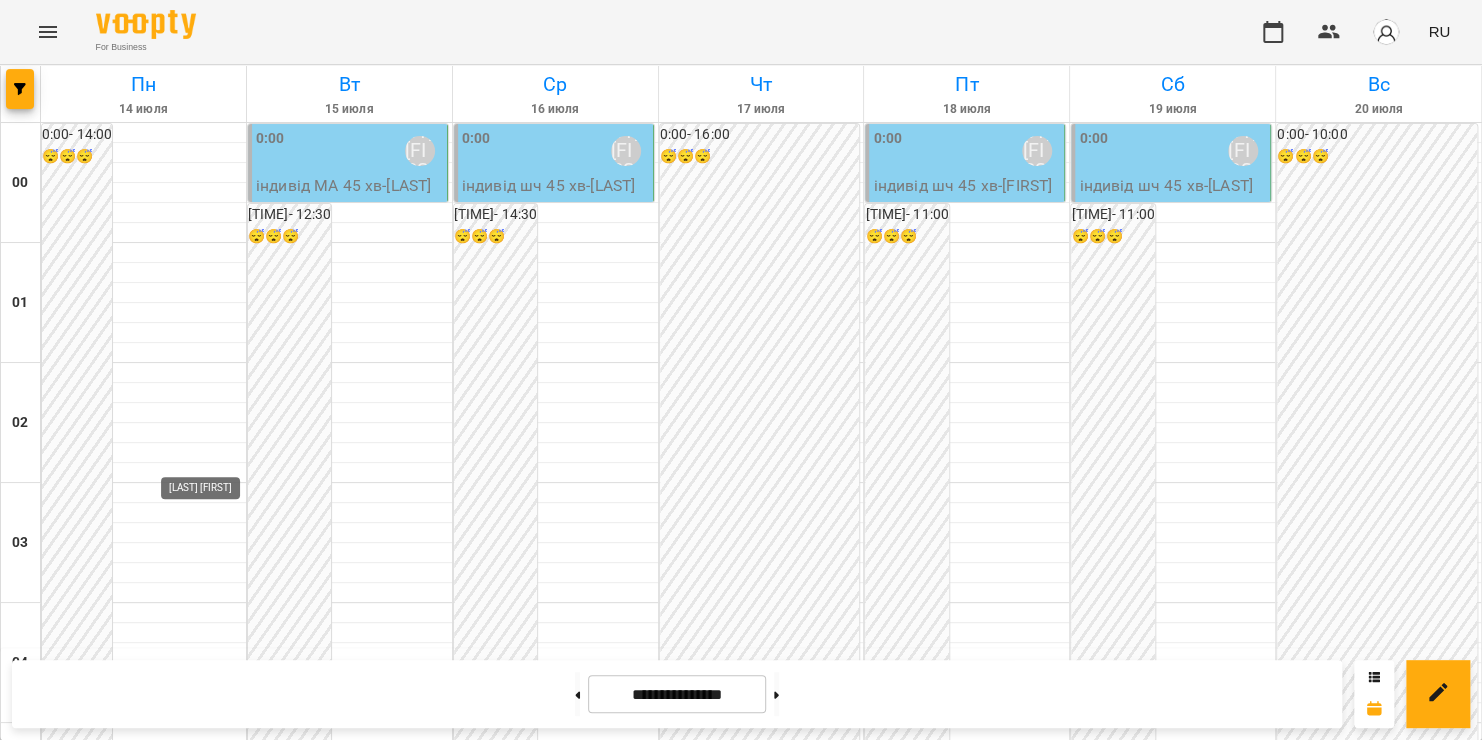 click on "[LAST] [FIRST]" at bounding box center [214, 1231] 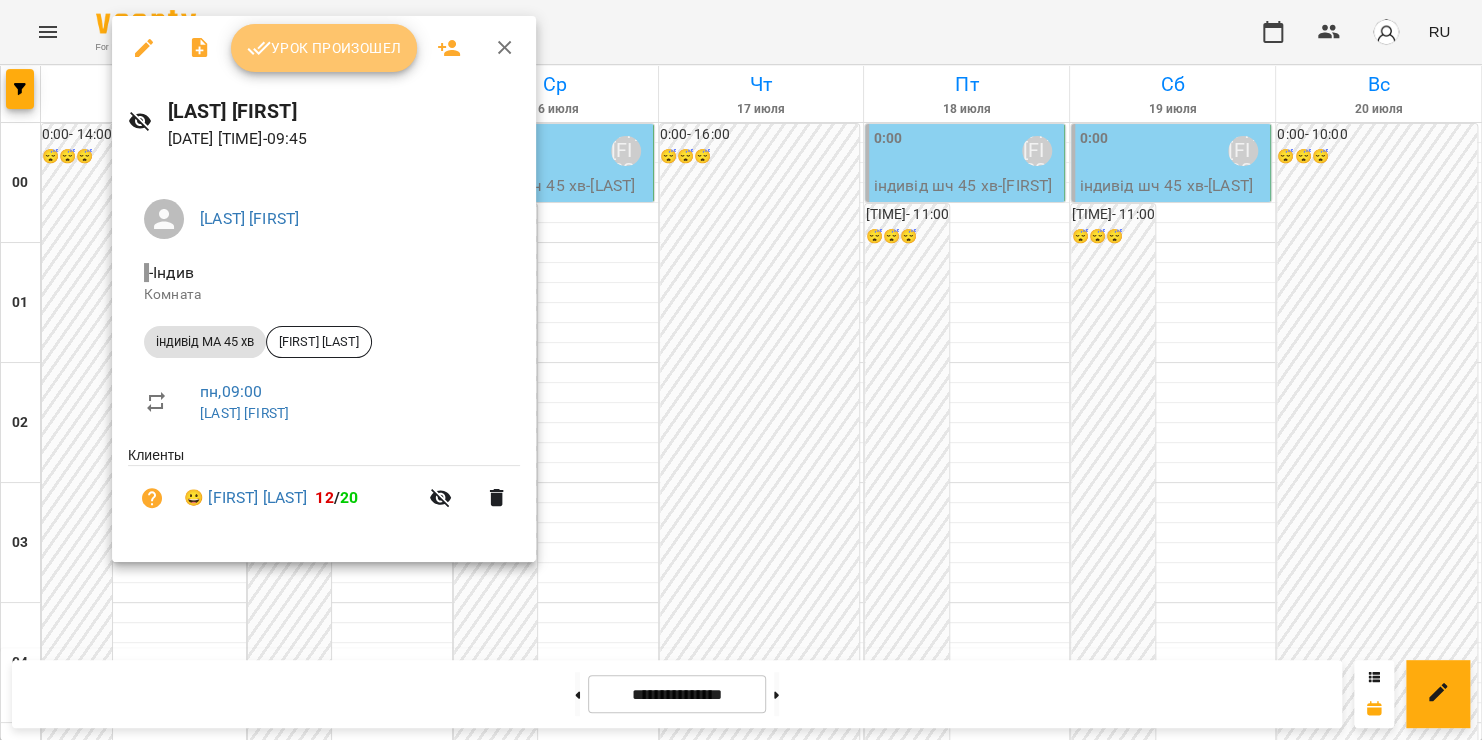 click on "Урок произошел" at bounding box center [324, 48] 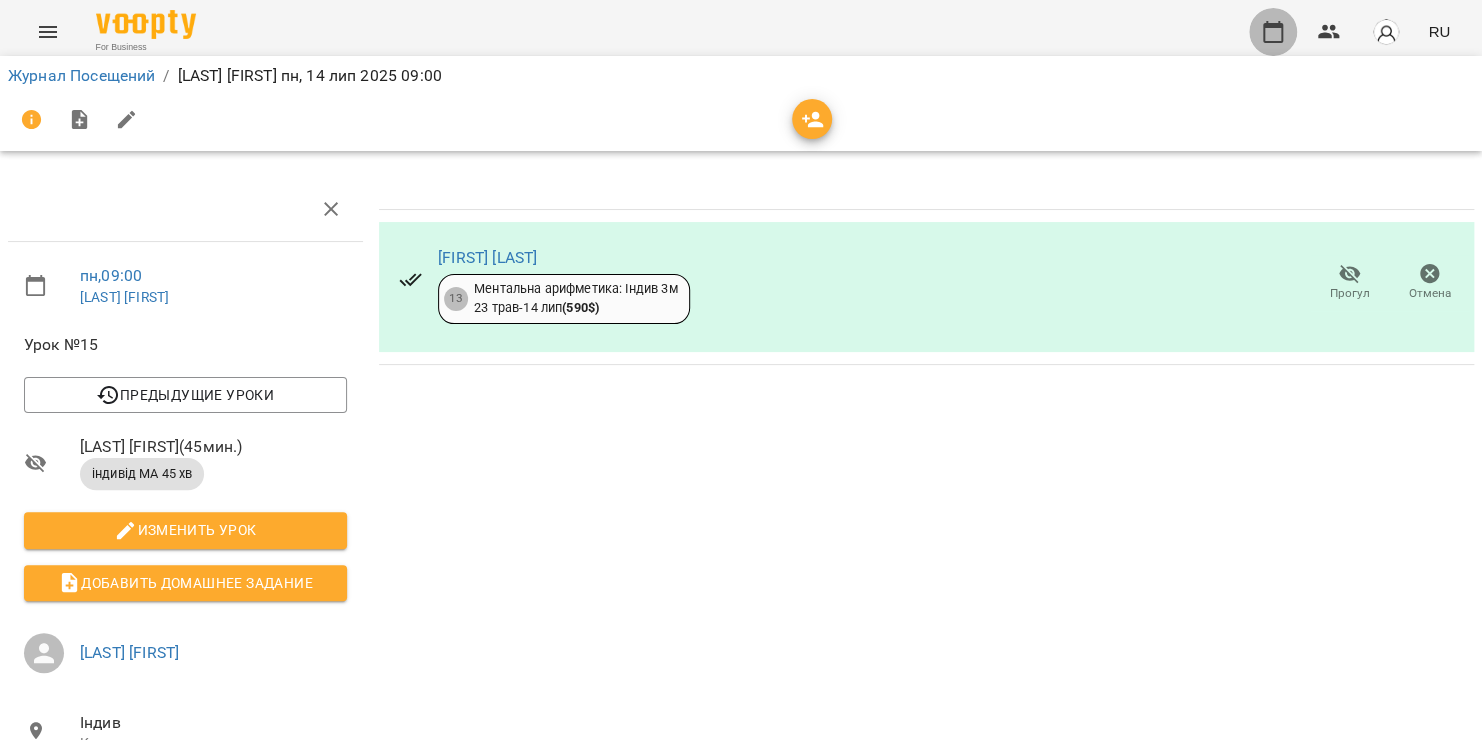 click 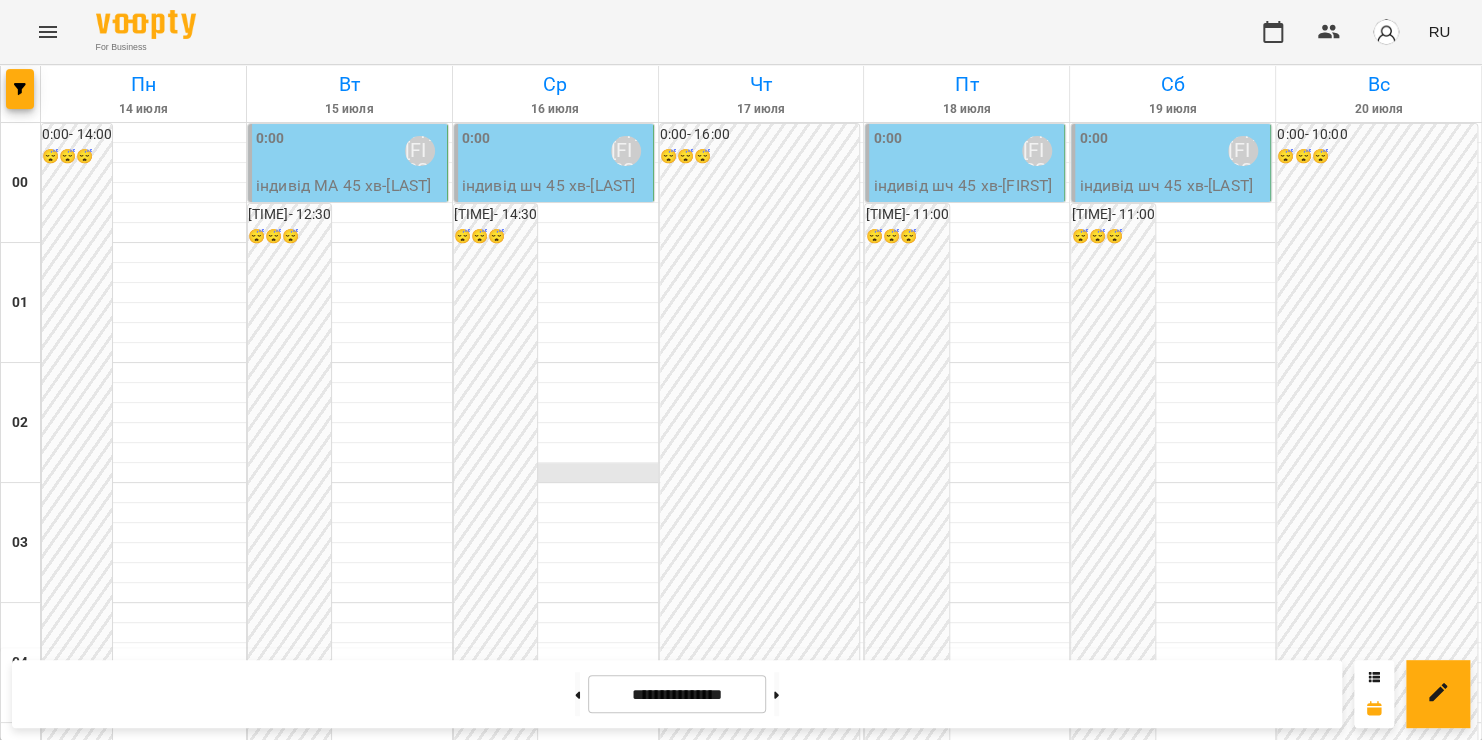 scroll, scrollTop: 1064, scrollLeft: 0, axis: vertical 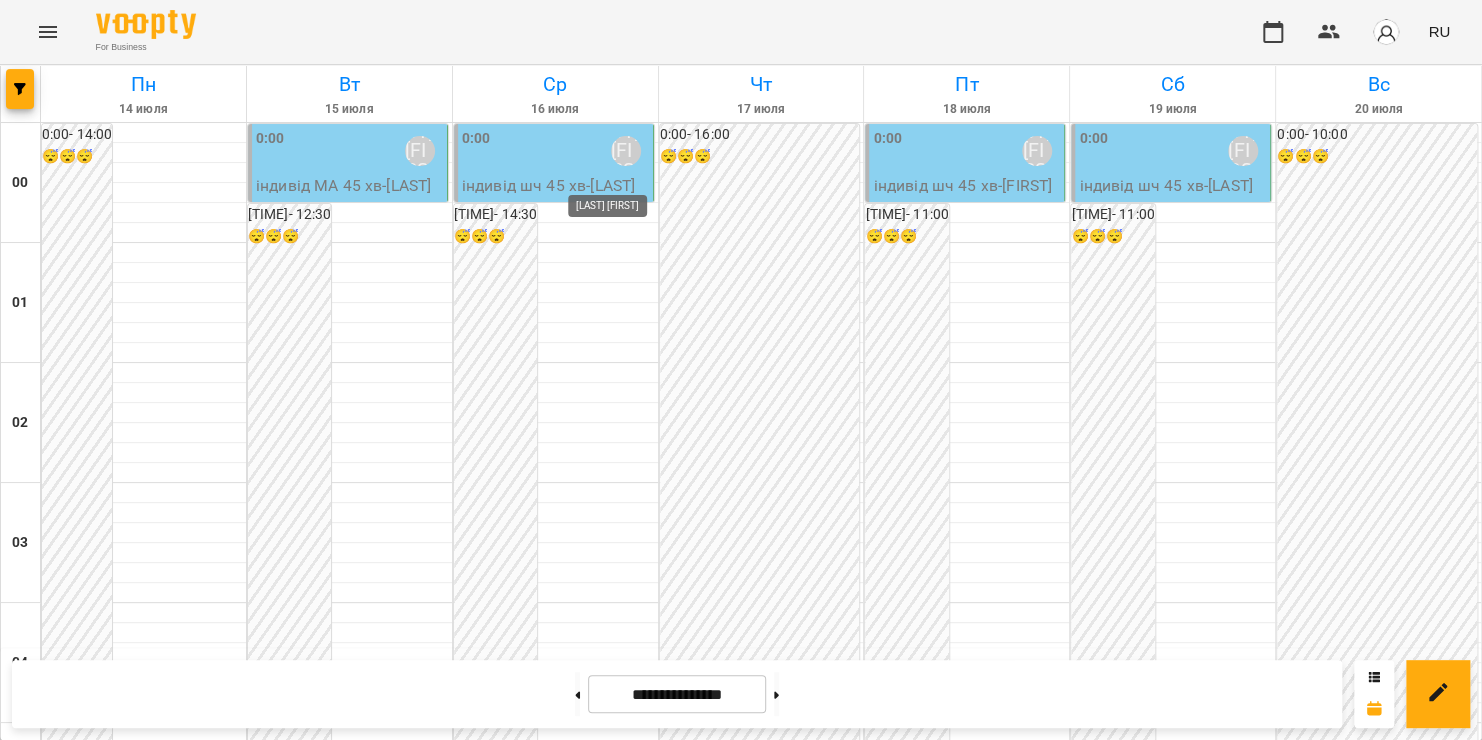 click on "[LAST] [FIRST]" at bounding box center (626, 1231) 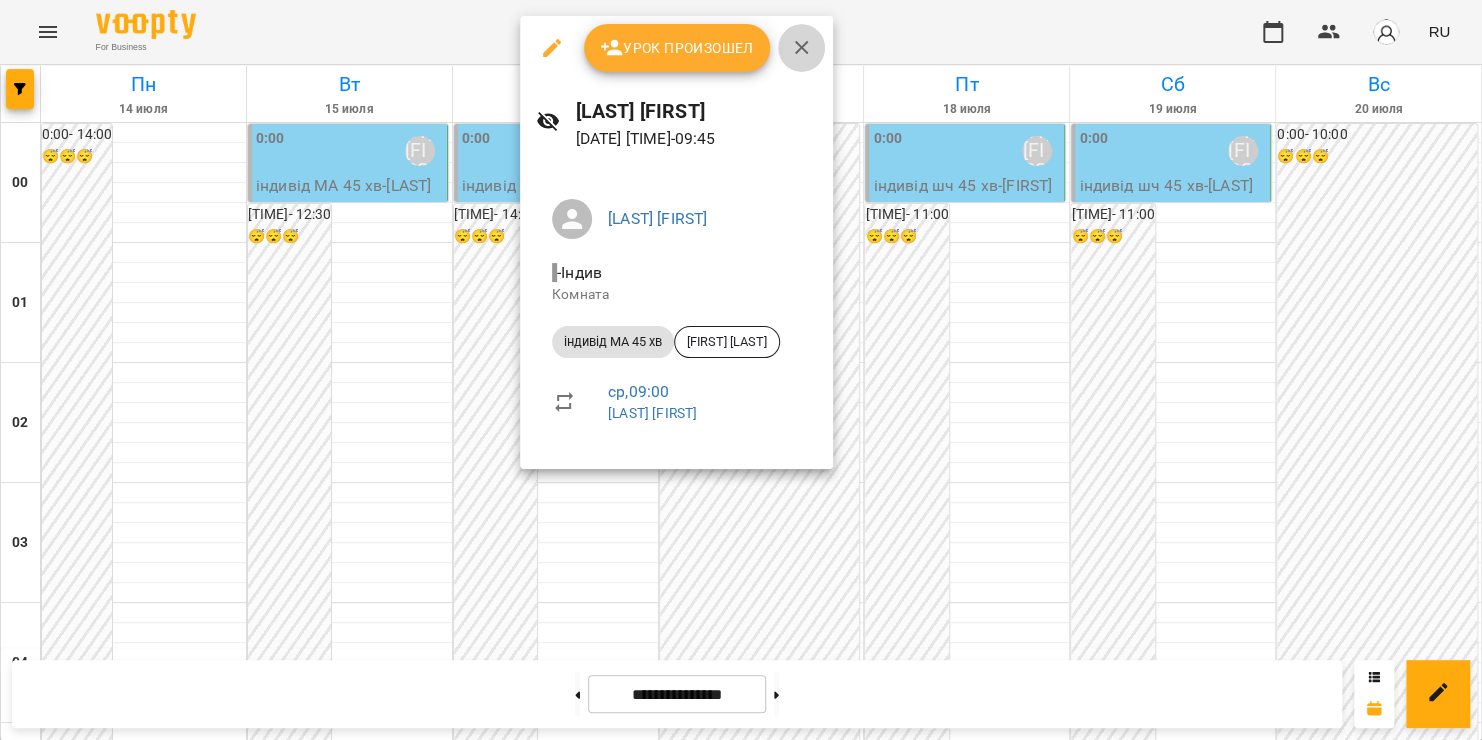 click 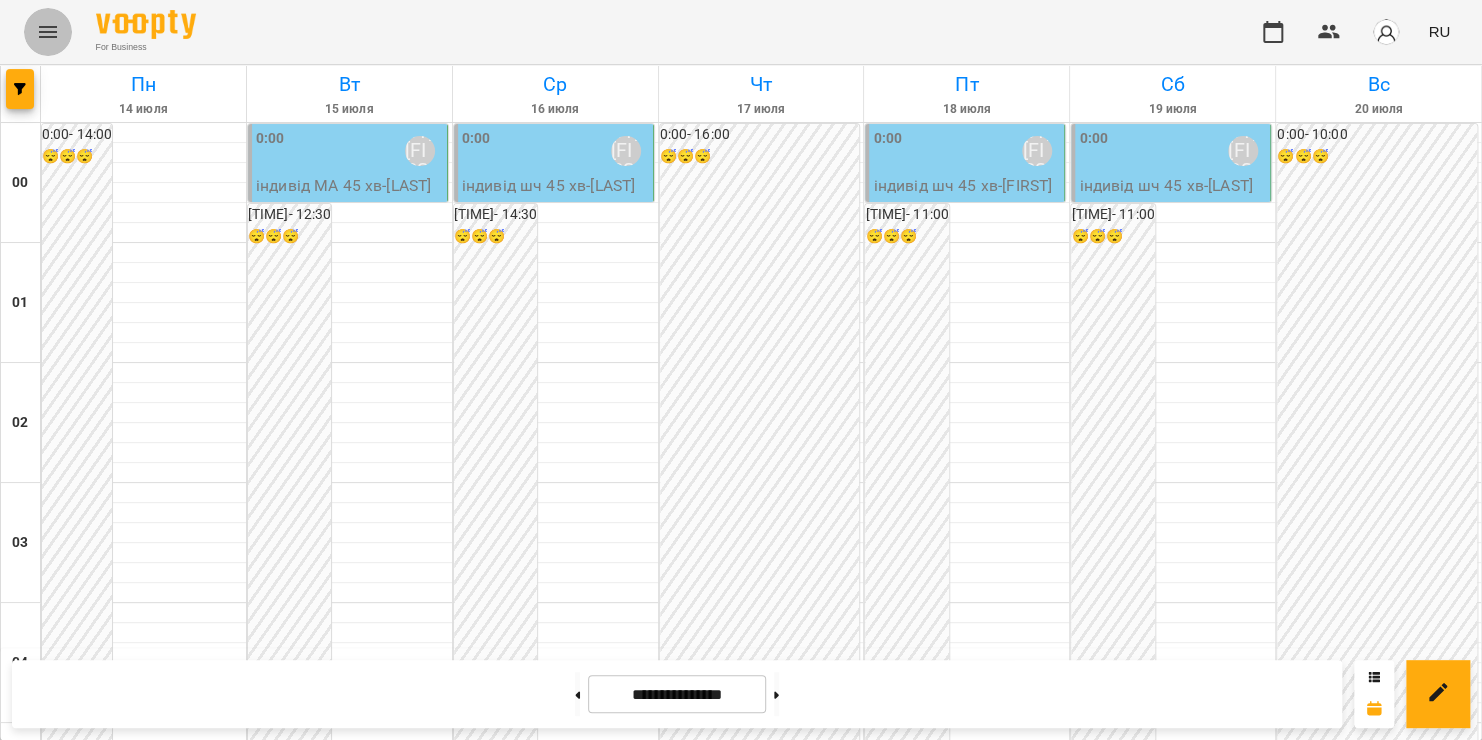 click at bounding box center [48, 32] 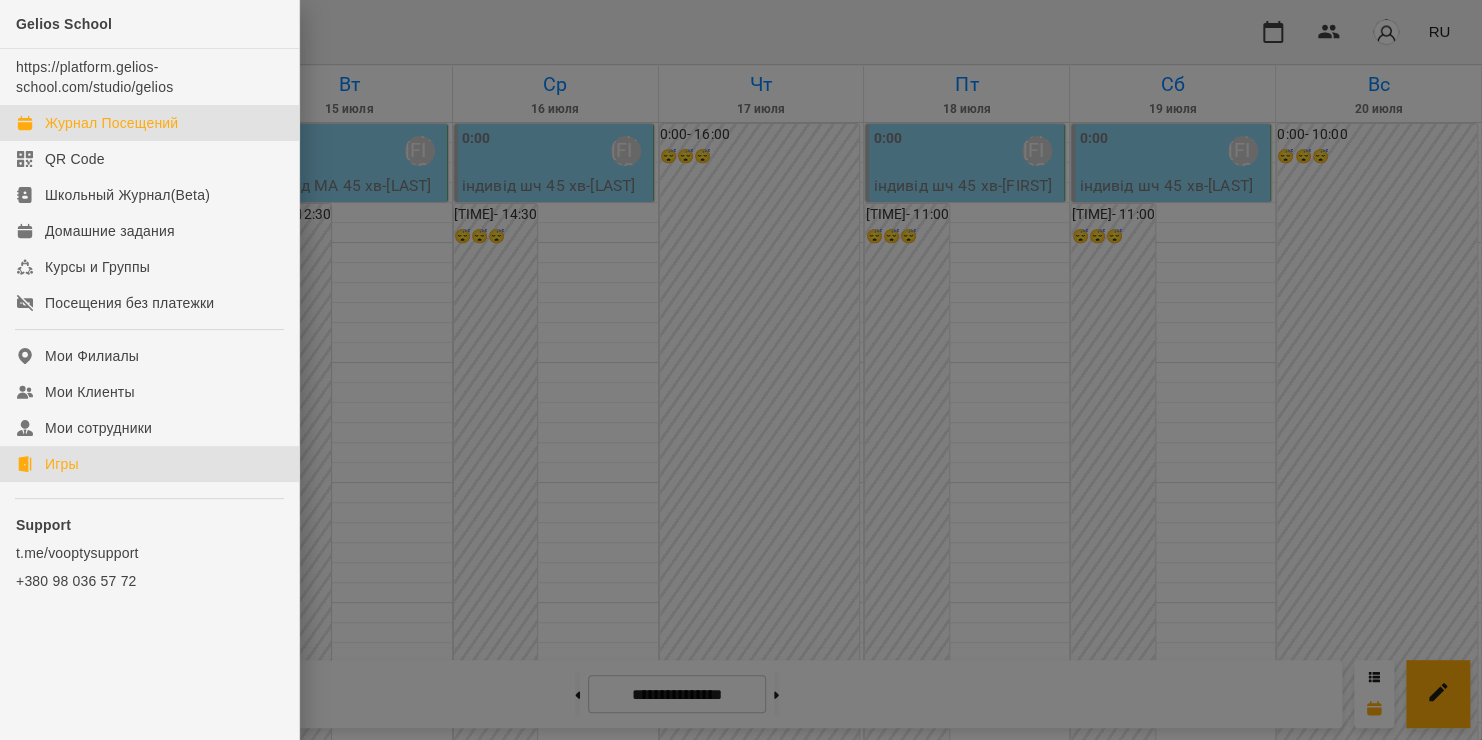 click on "Игры" 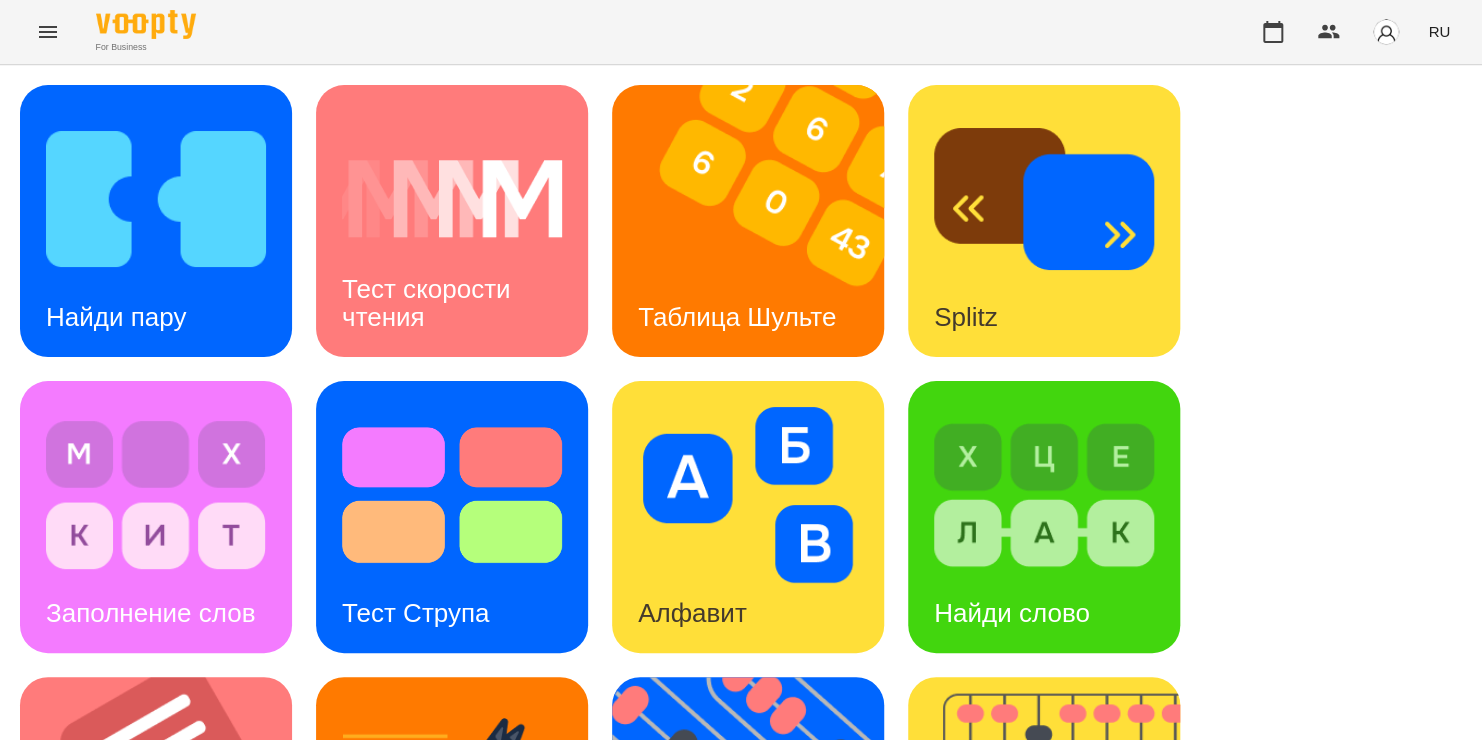 scroll, scrollTop: 644, scrollLeft: 0, axis: vertical 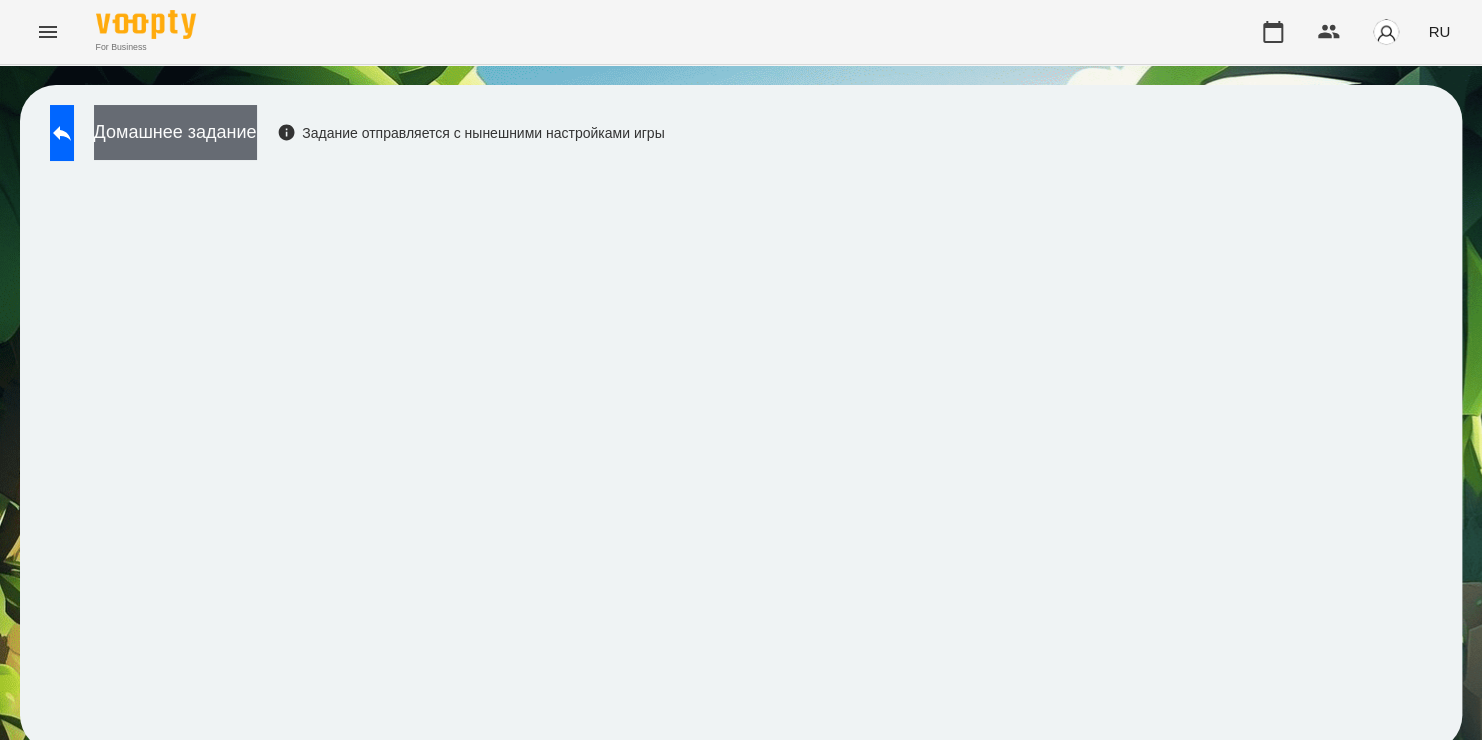 click on "Домашнее задание" at bounding box center (175, 132) 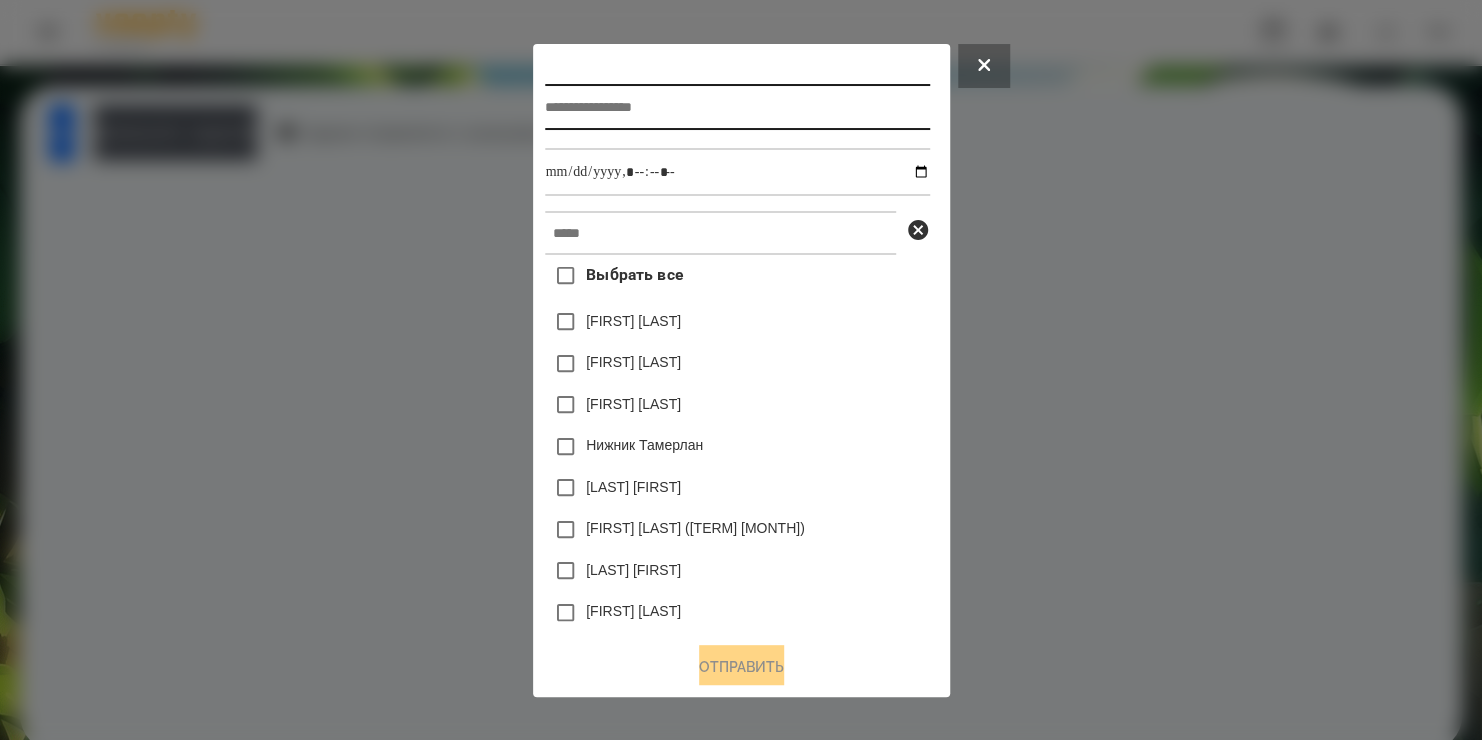 click at bounding box center [737, 107] 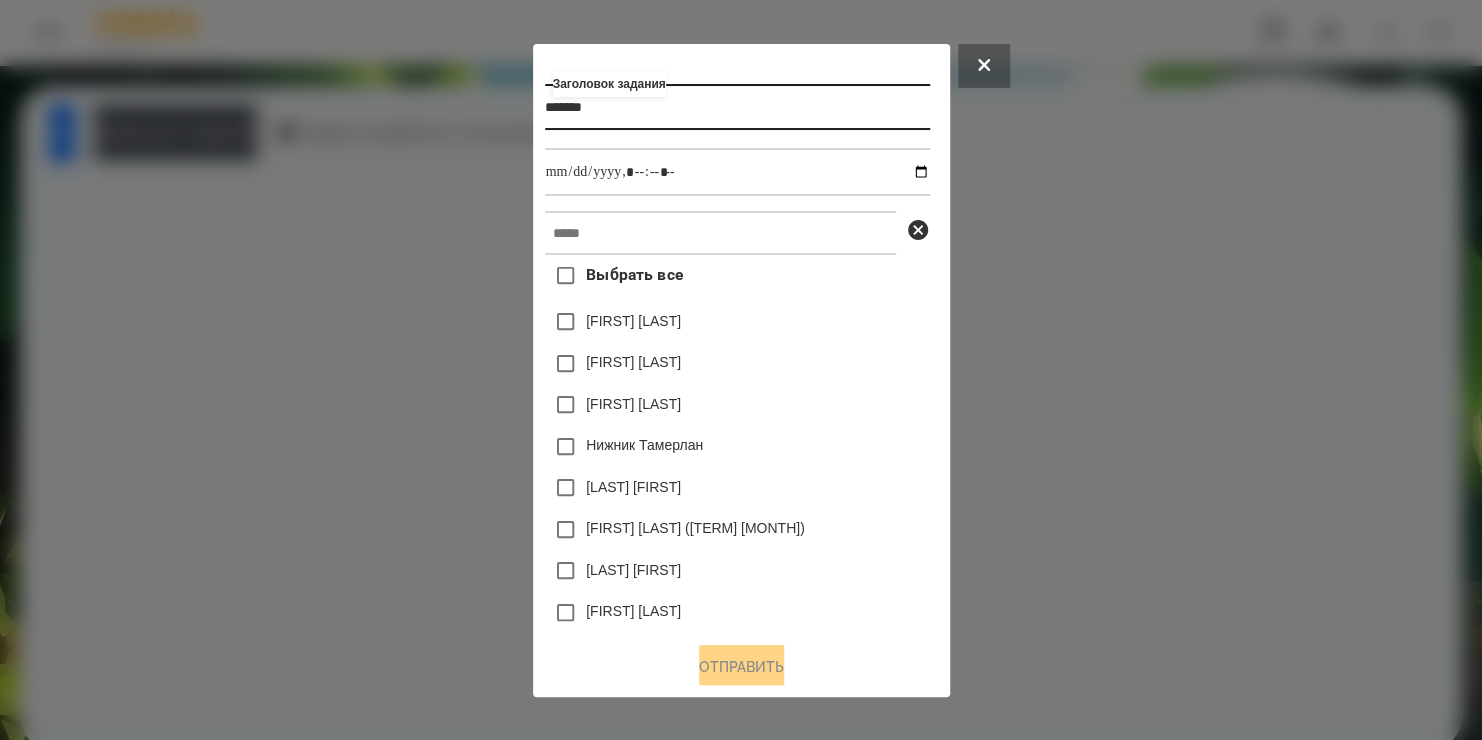 type on "*******" 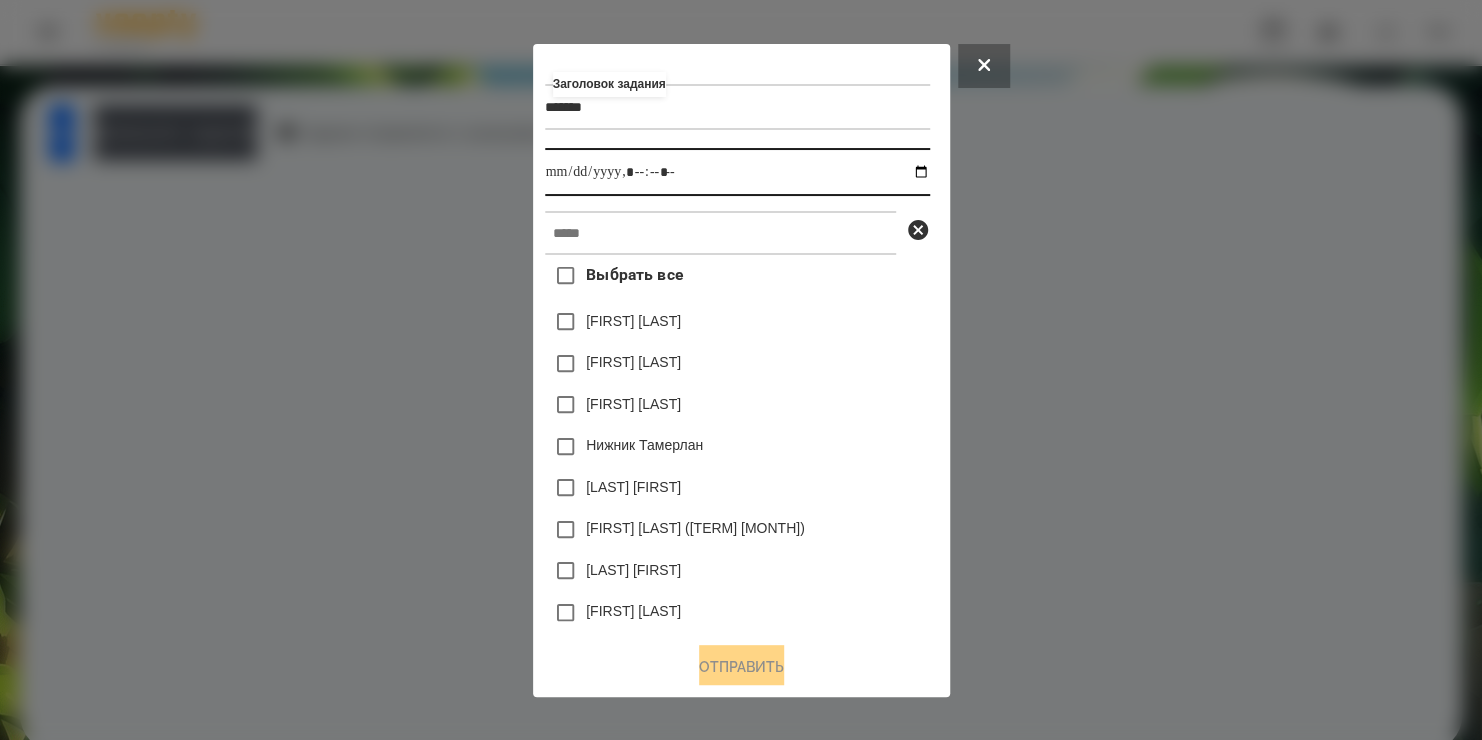 click at bounding box center [737, 172] 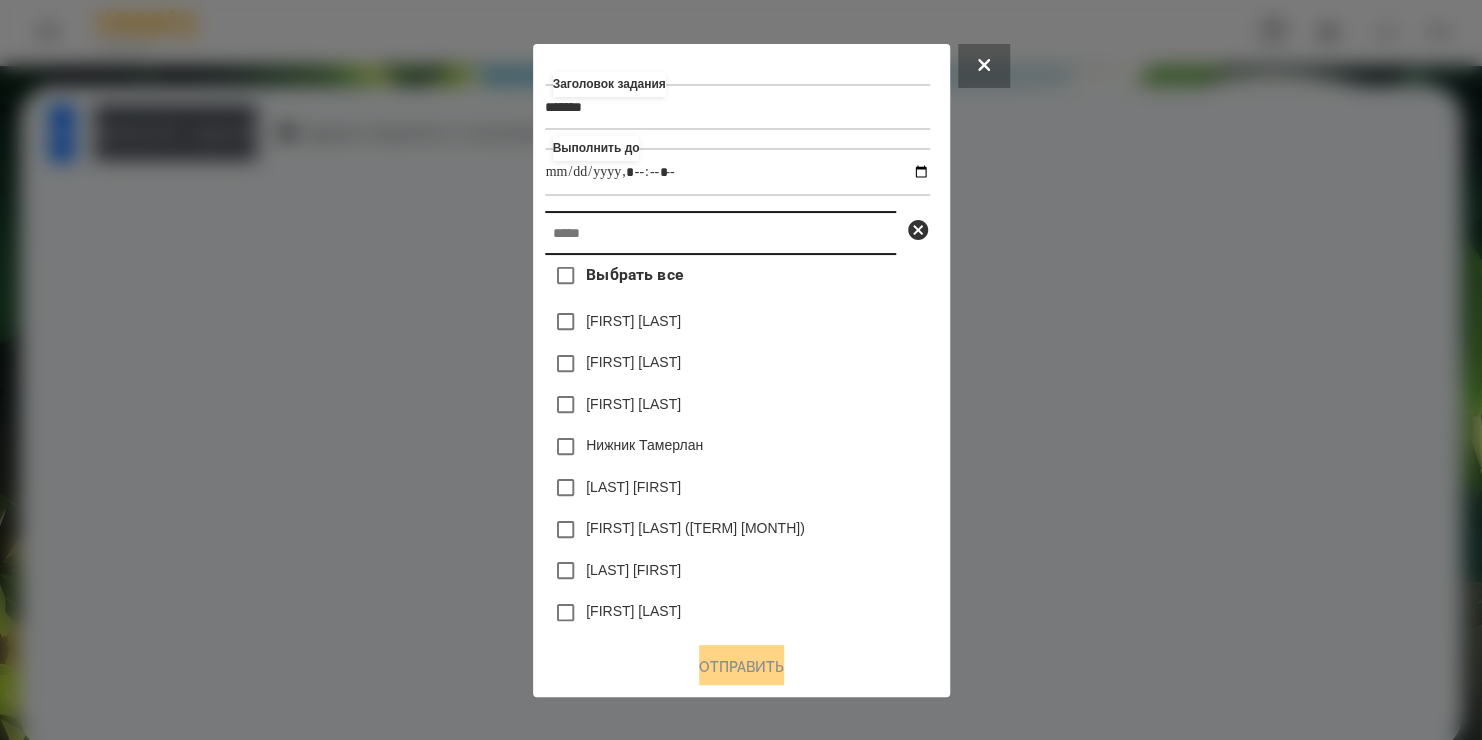 type on "**********" 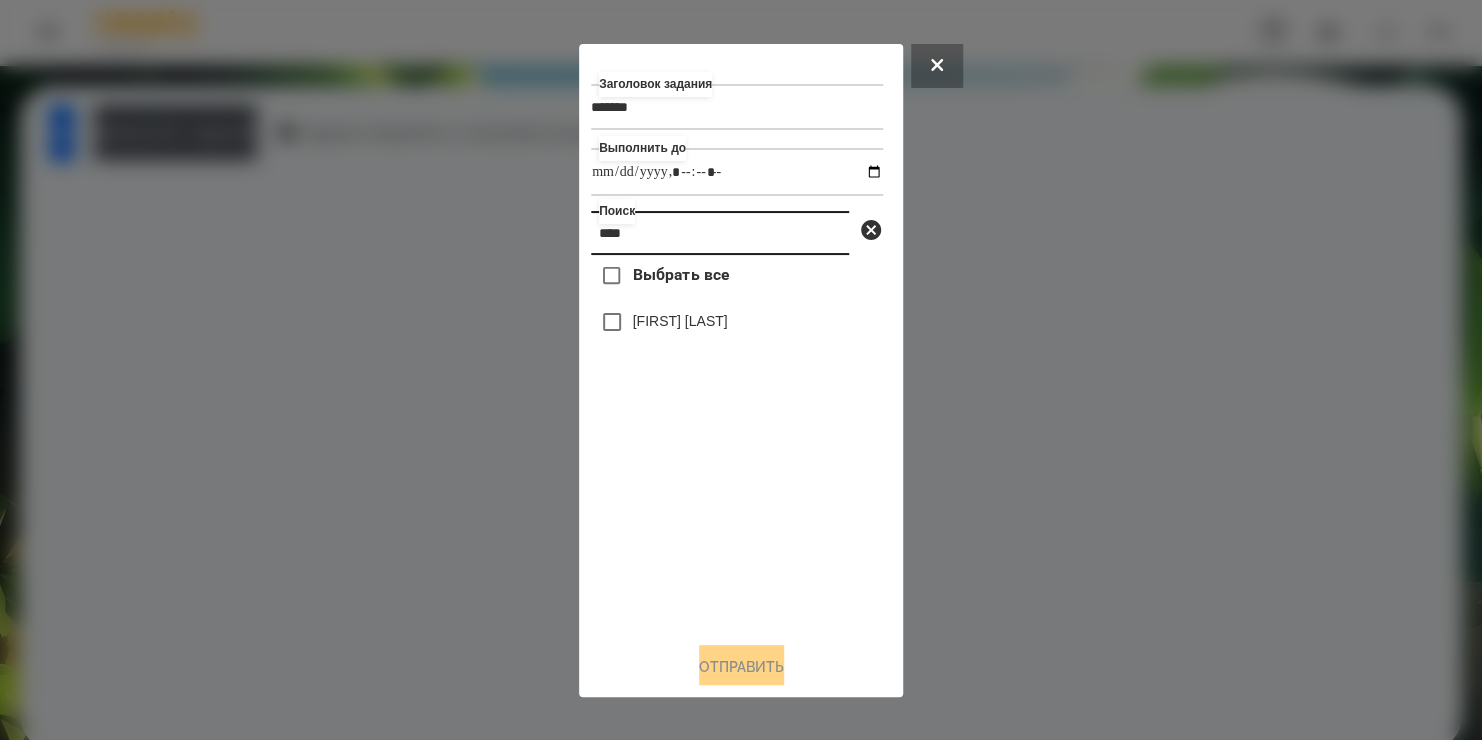type on "****" 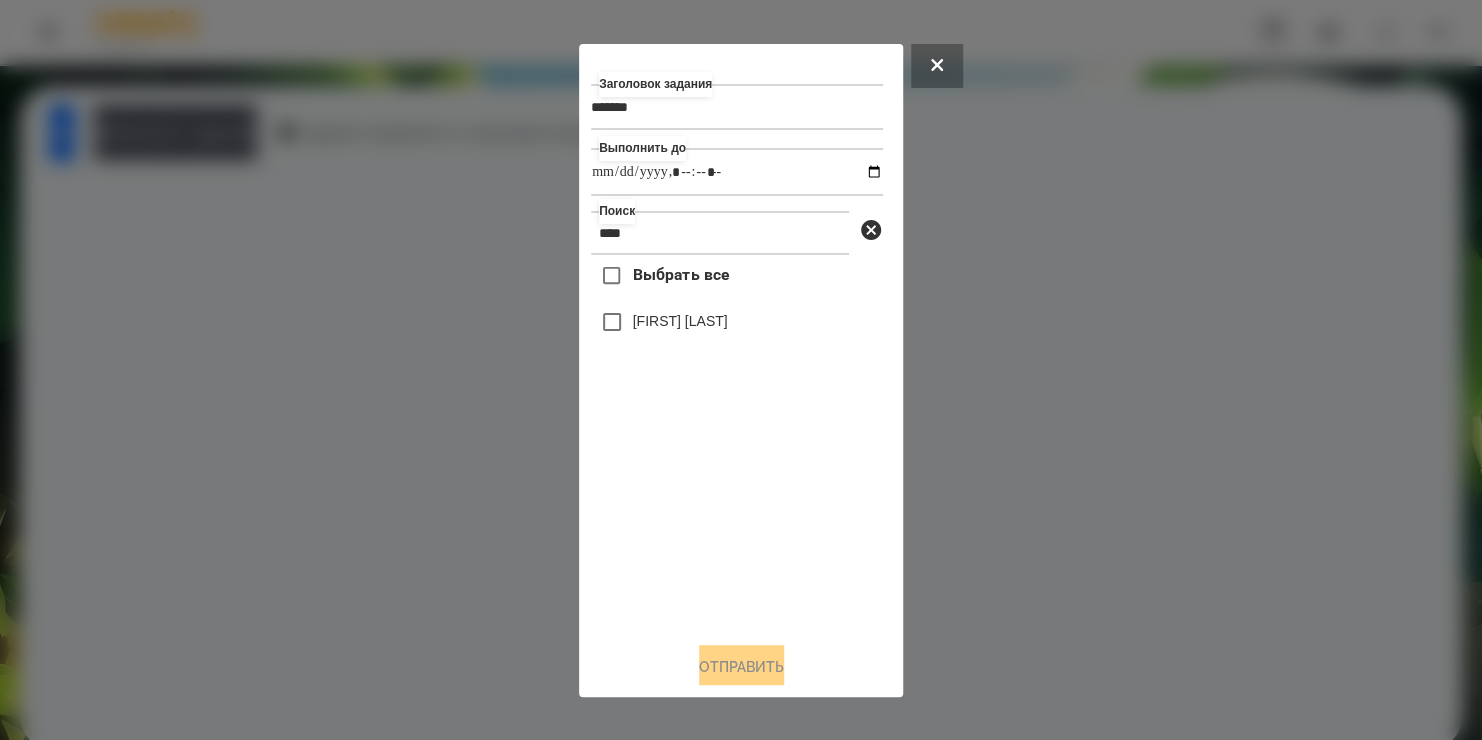 click on "[FIRST] [LAST]" at bounding box center (680, 321) 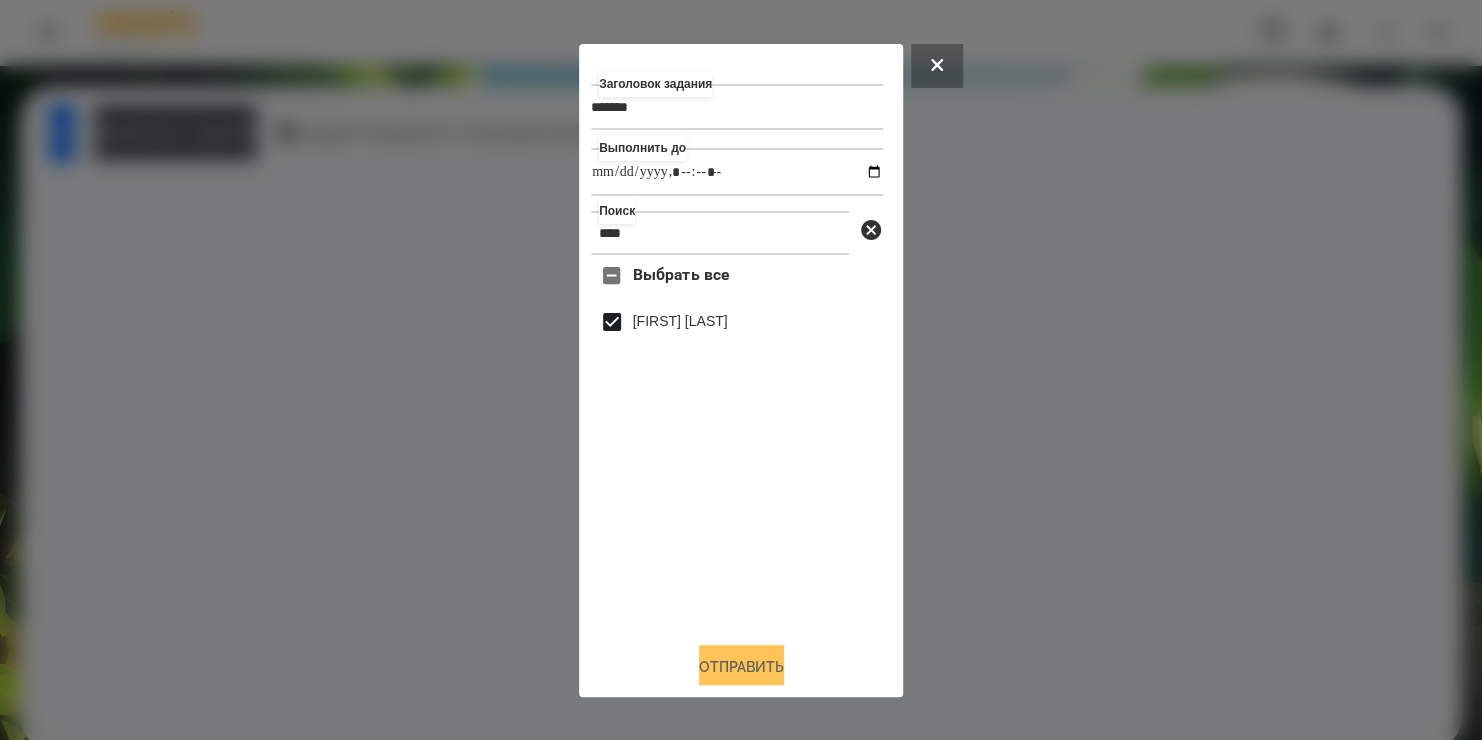 click on "Отправить" at bounding box center [741, 667] 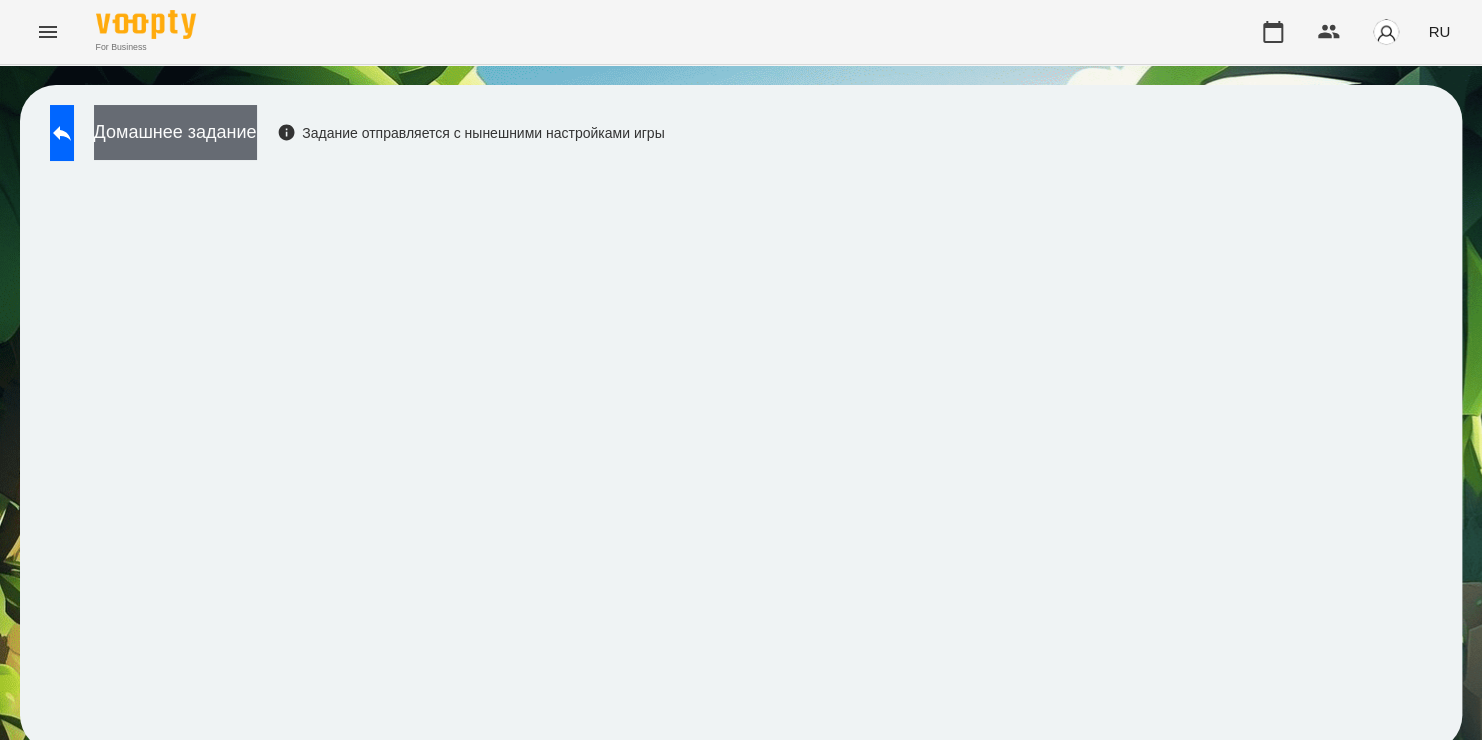 click on "Домашнее задание" at bounding box center [175, 132] 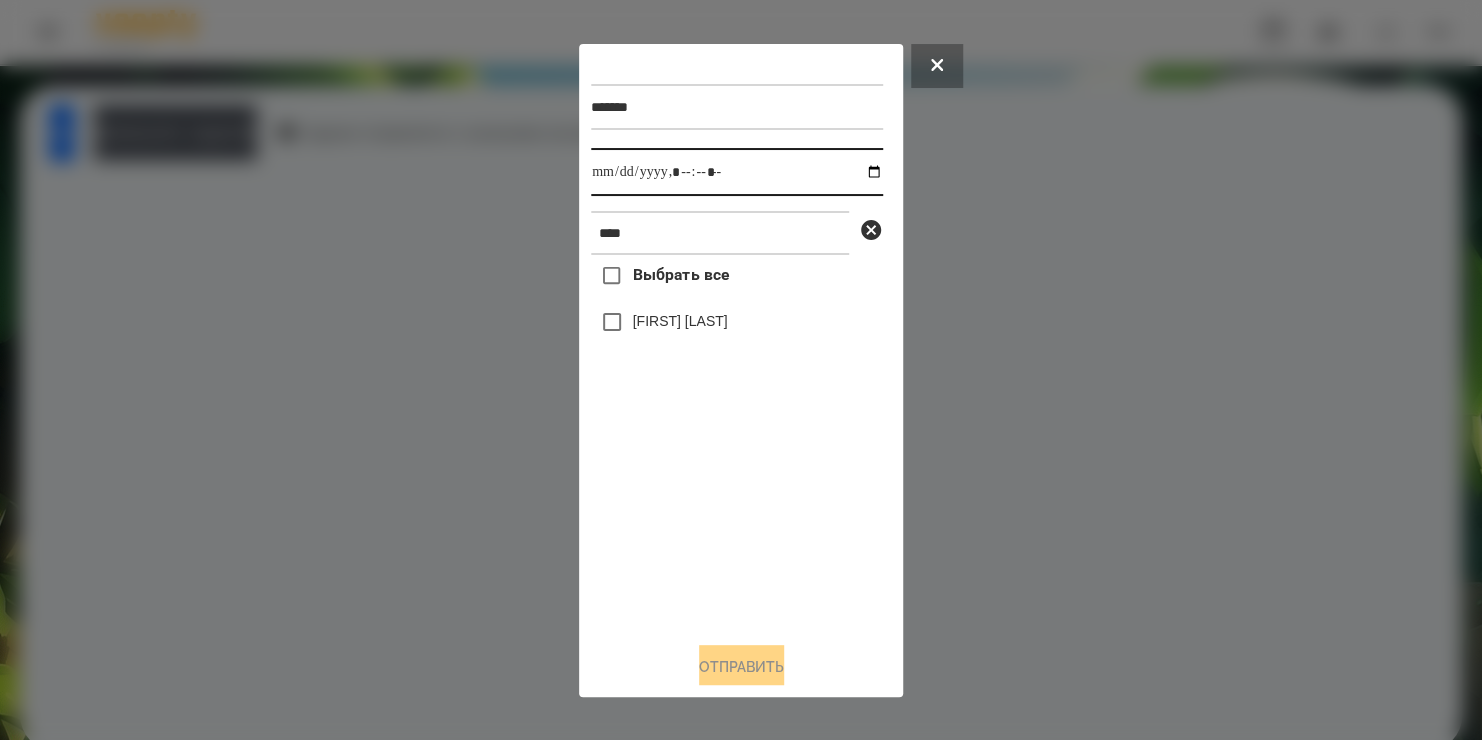 click at bounding box center (737, 172) 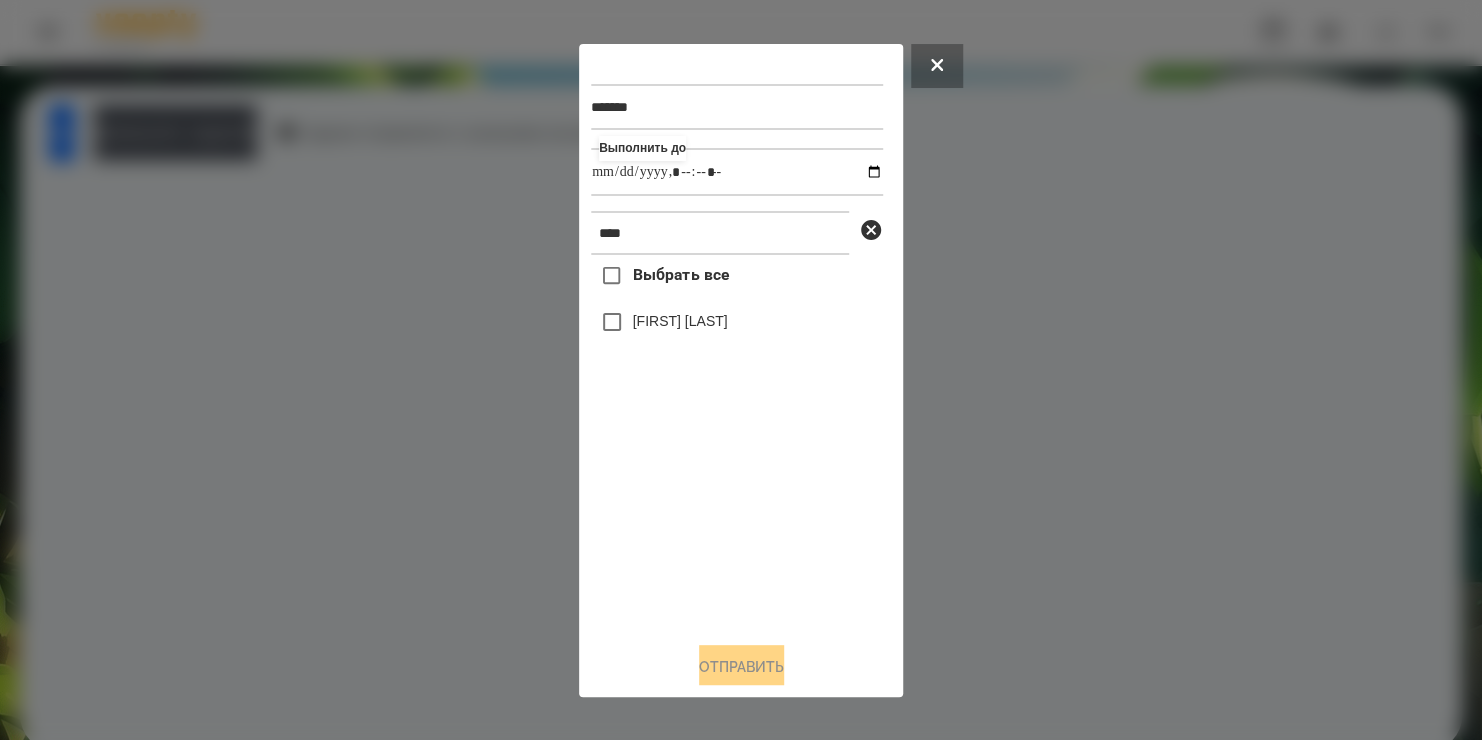 type on "**********" 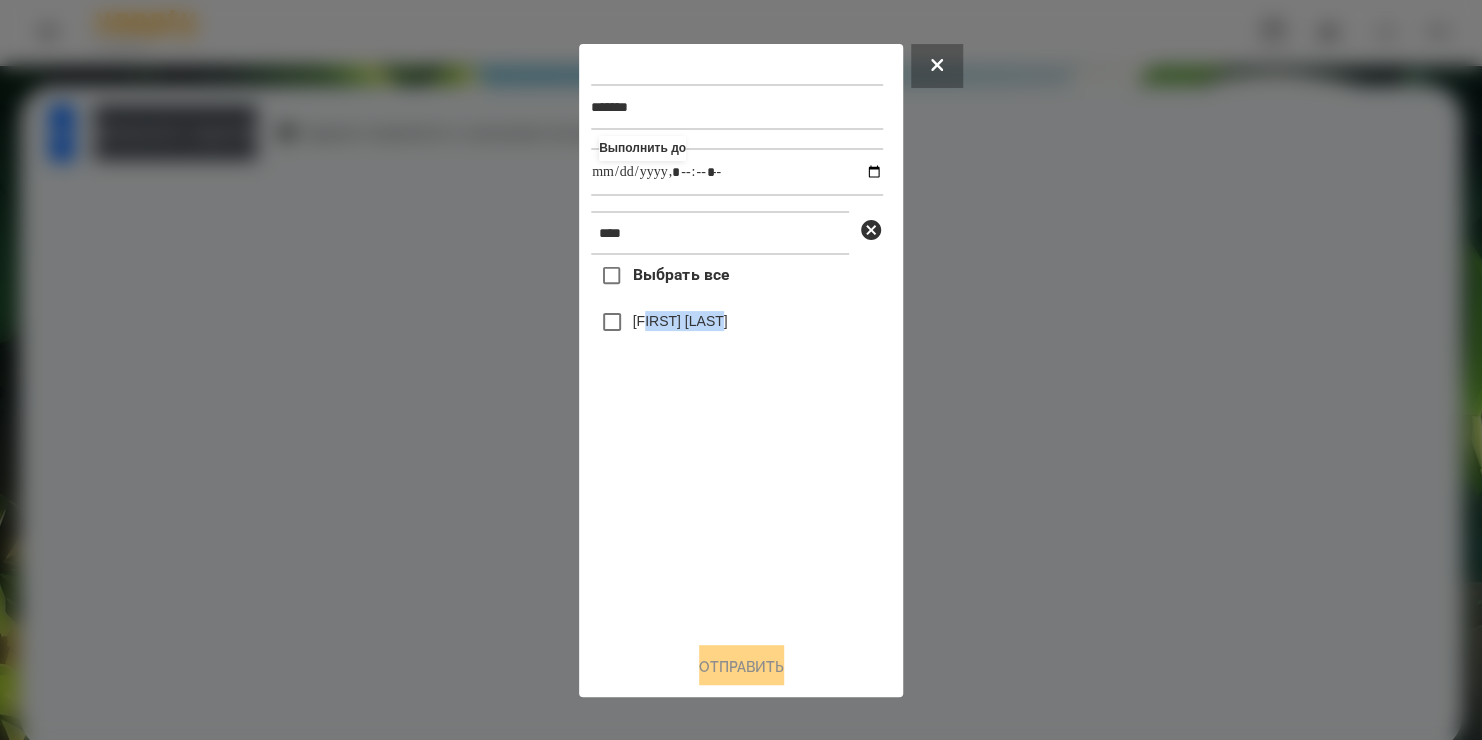 drag, startPoint x: 671, startPoint y: 596, endPoint x: 650, endPoint y: 323, distance: 273.8065 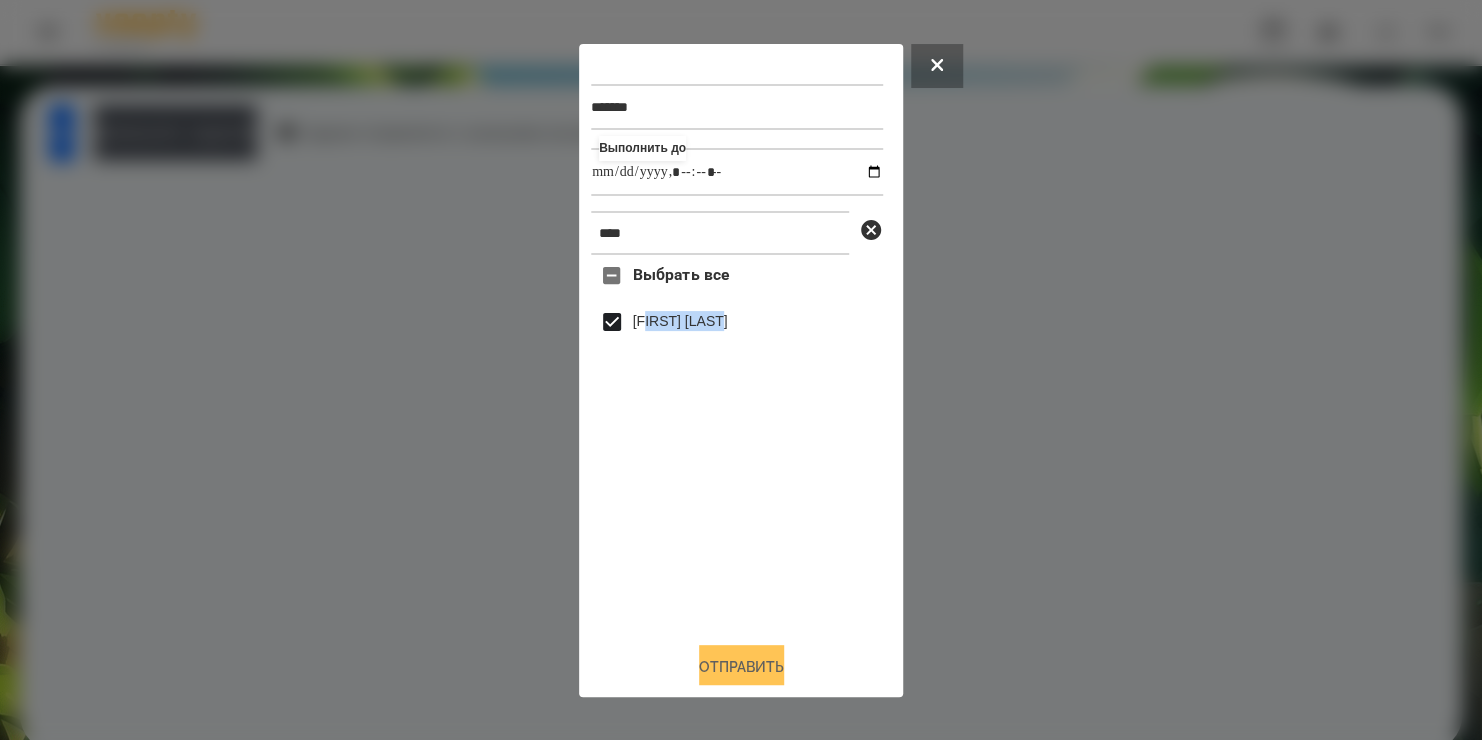 click on "Отправить" at bounding box center [741, 667] 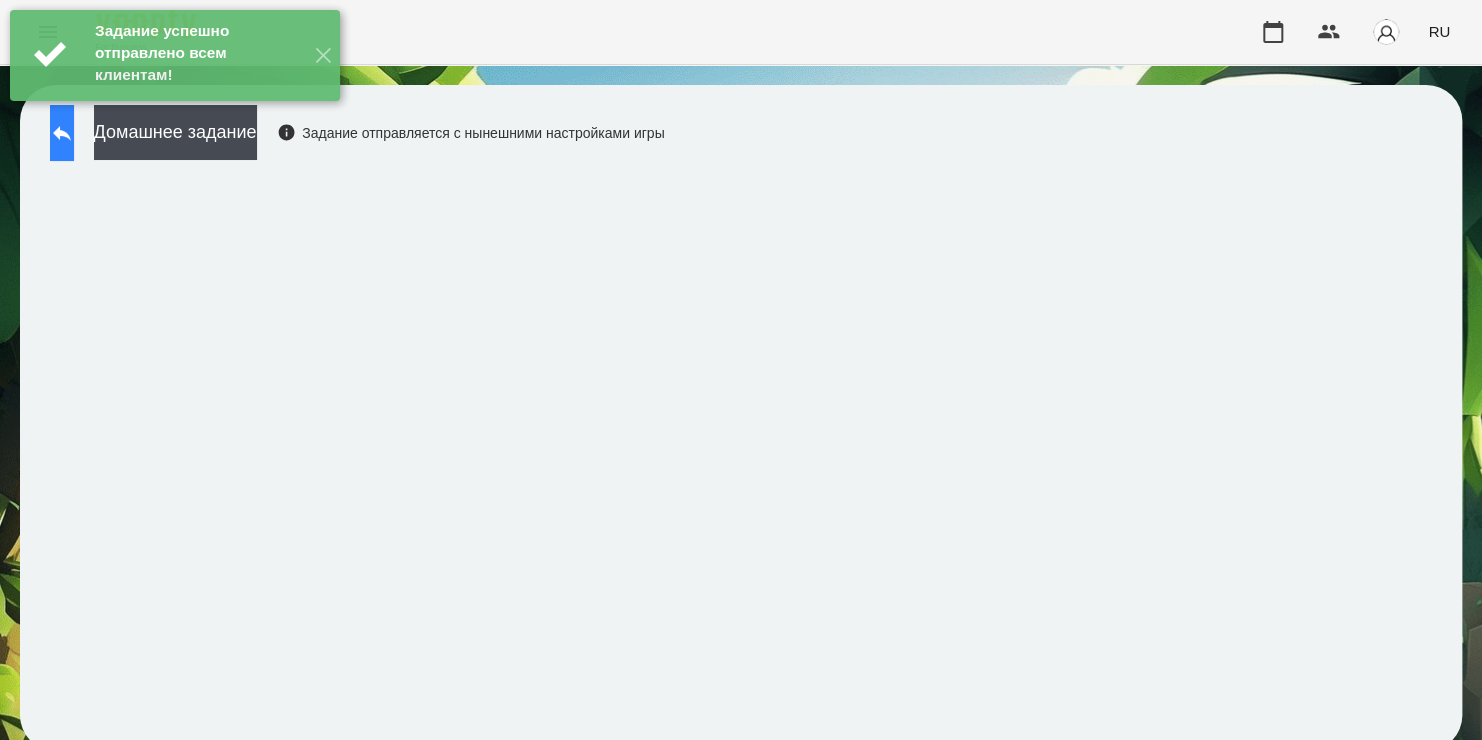 click at bounding box center (62, 133) 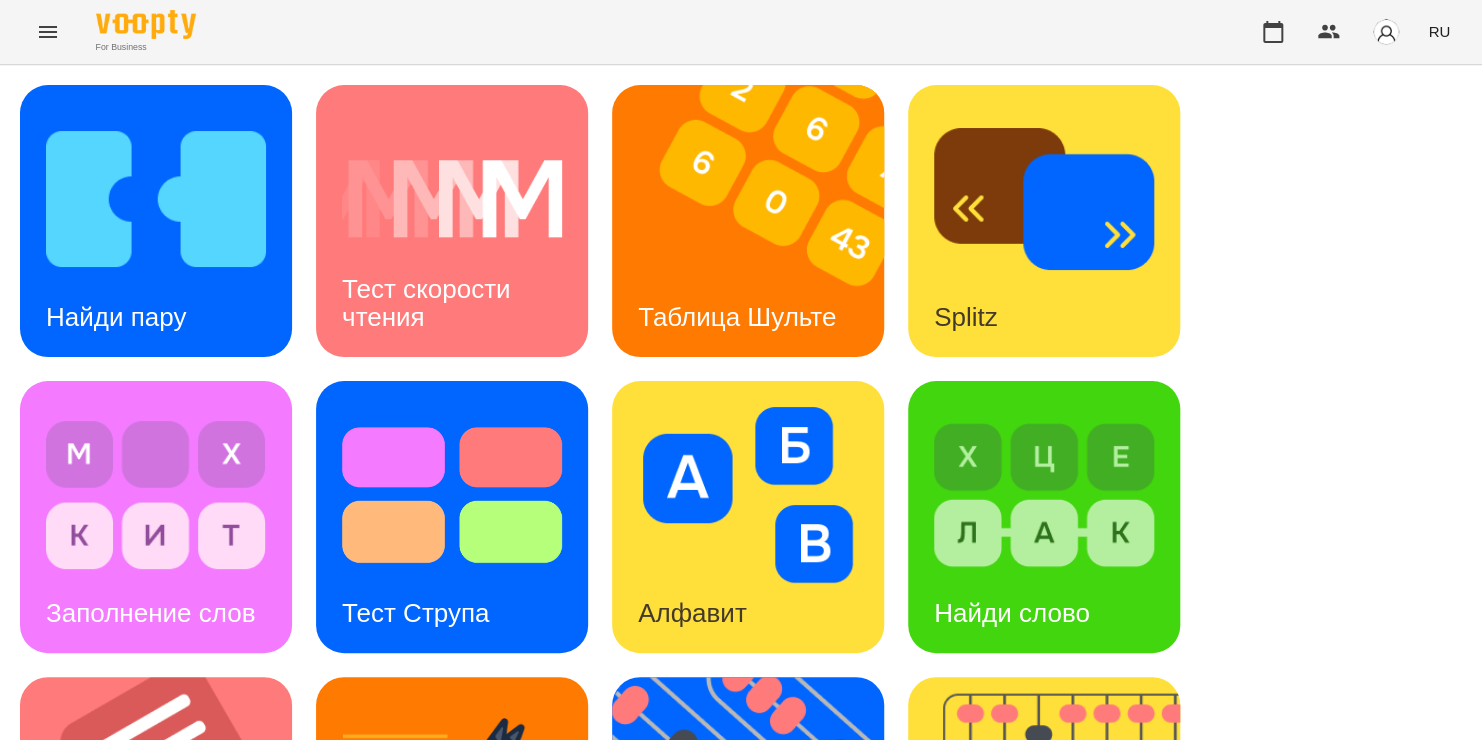 scroll, scrollTop: 580, scrollLeft: 0, axis: vertical 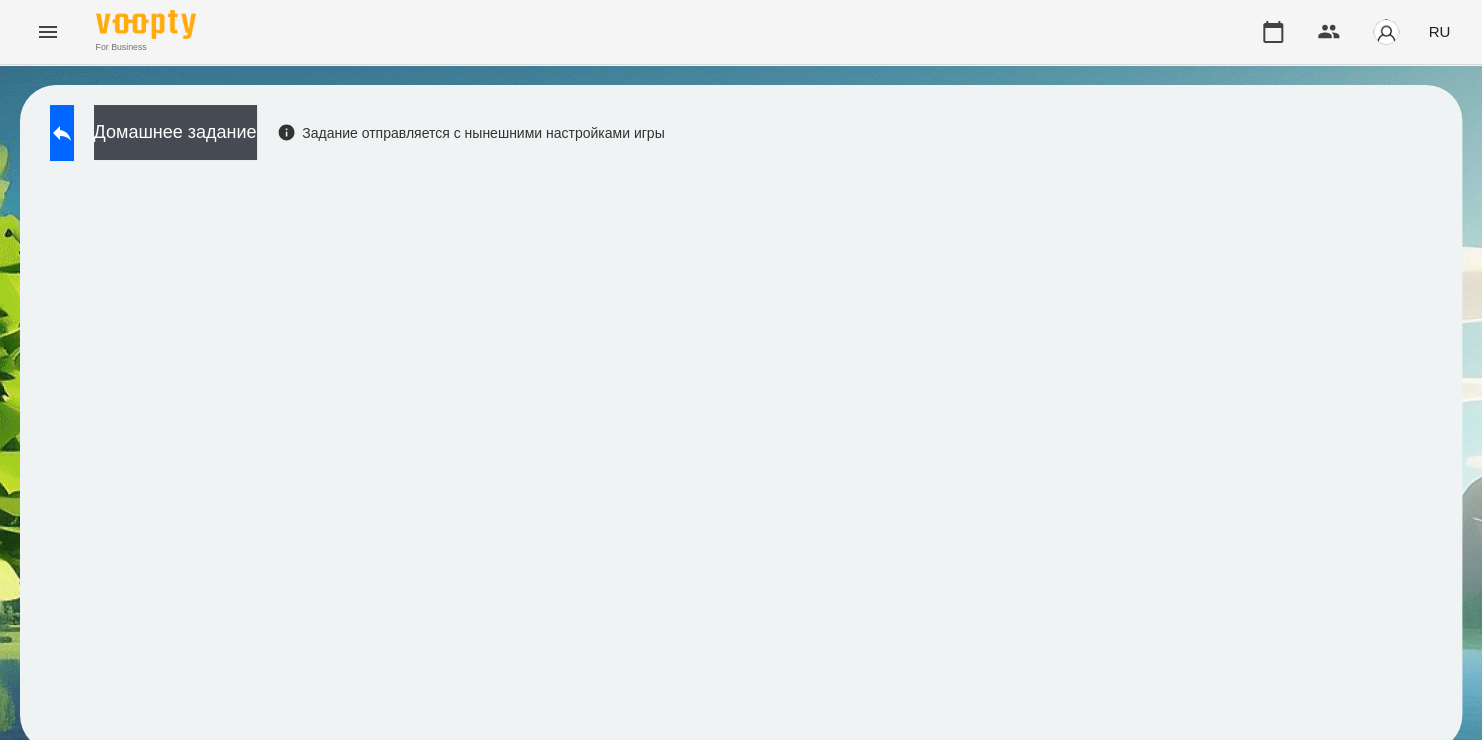 click on "Домашнее задание Задание отправляется с нынешними настройками игры" at bounding box center [741, 418] 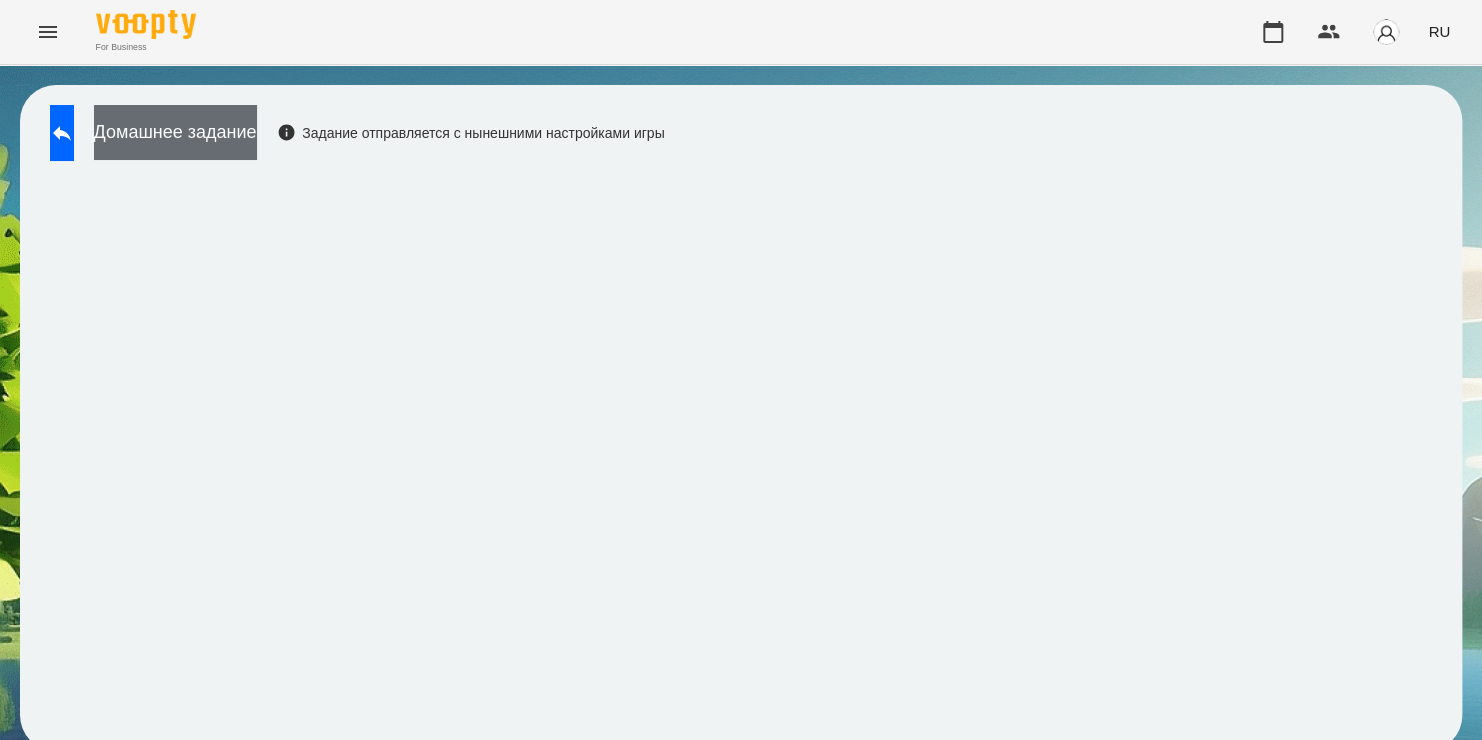 click on "Домашнее задание" at bounding box center (175, 132) 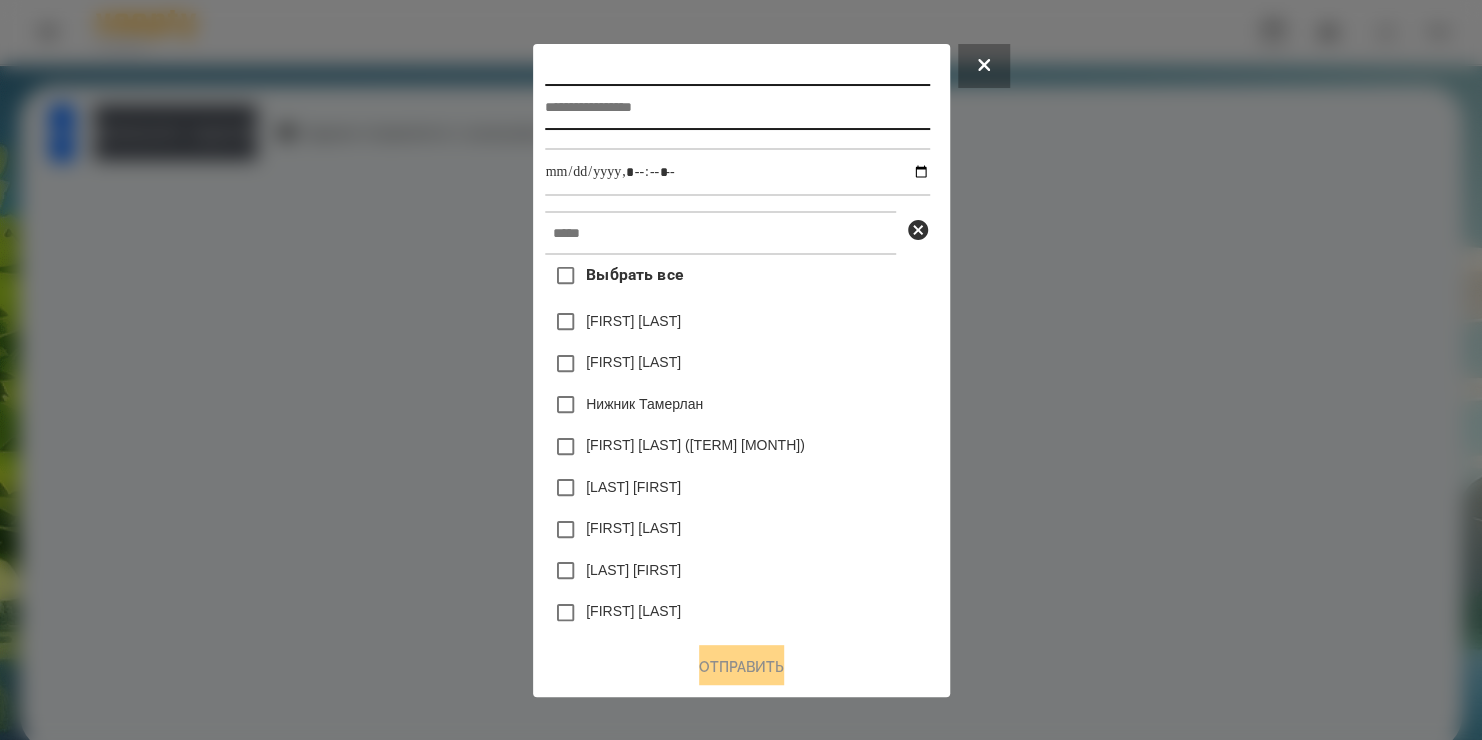 click at bounding box center [737, 107] 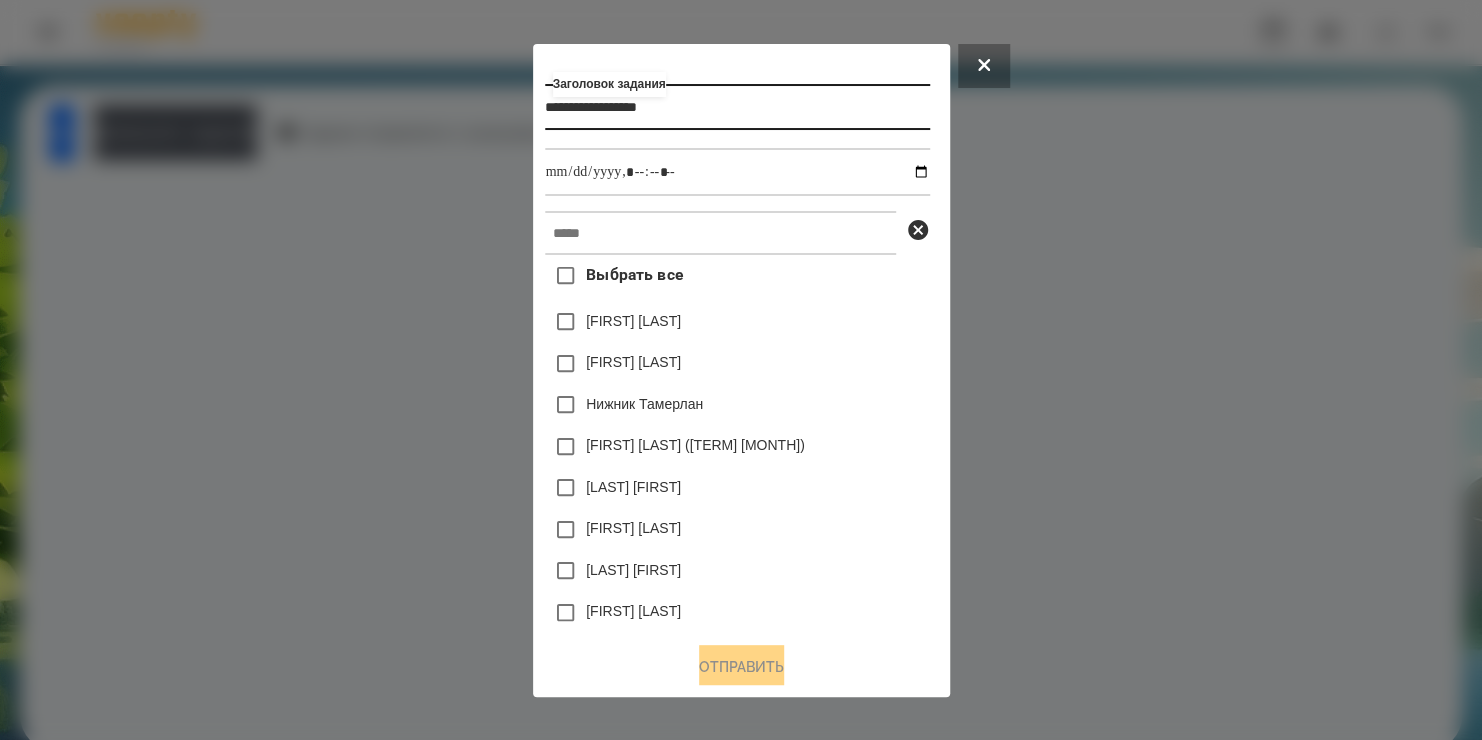 type on "**********" 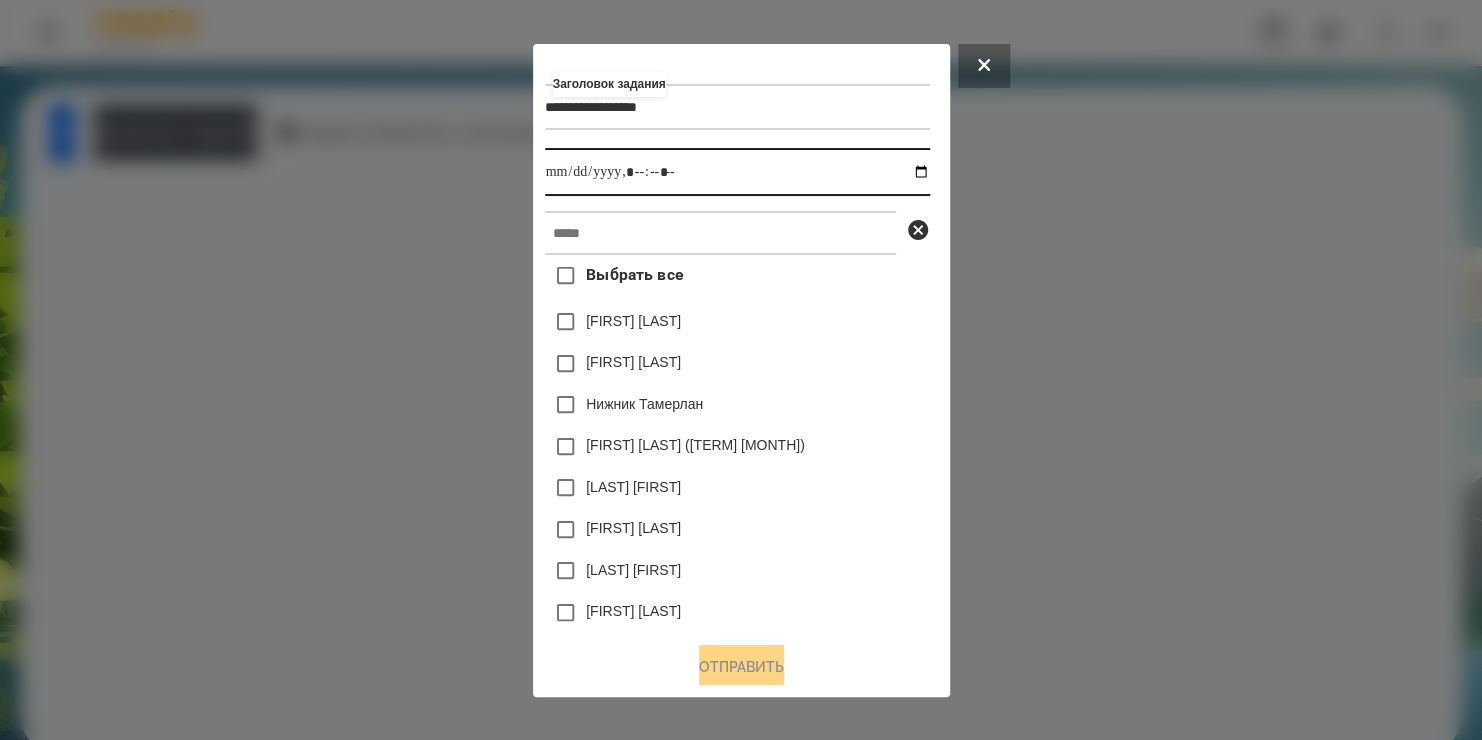 click at bounding box center [737, 172] 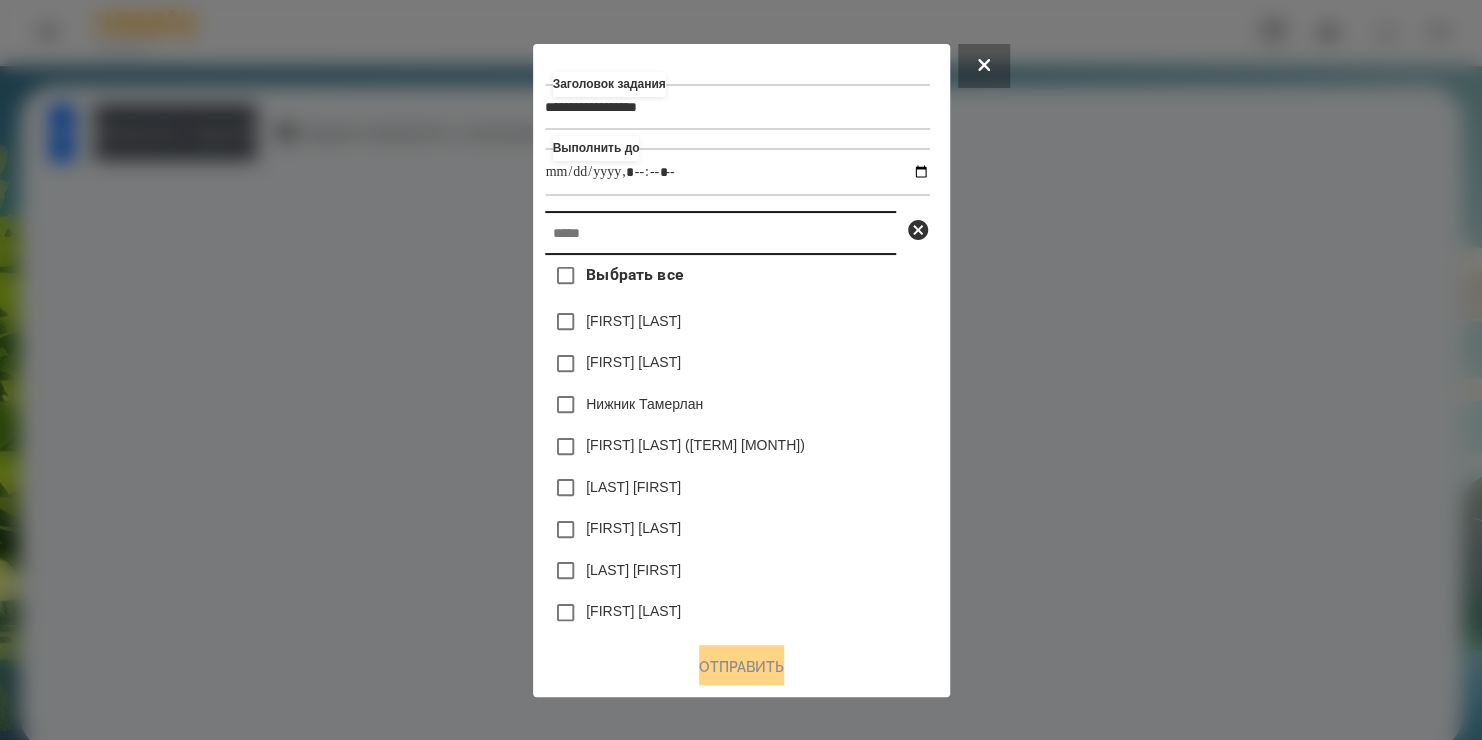 type on "**********" 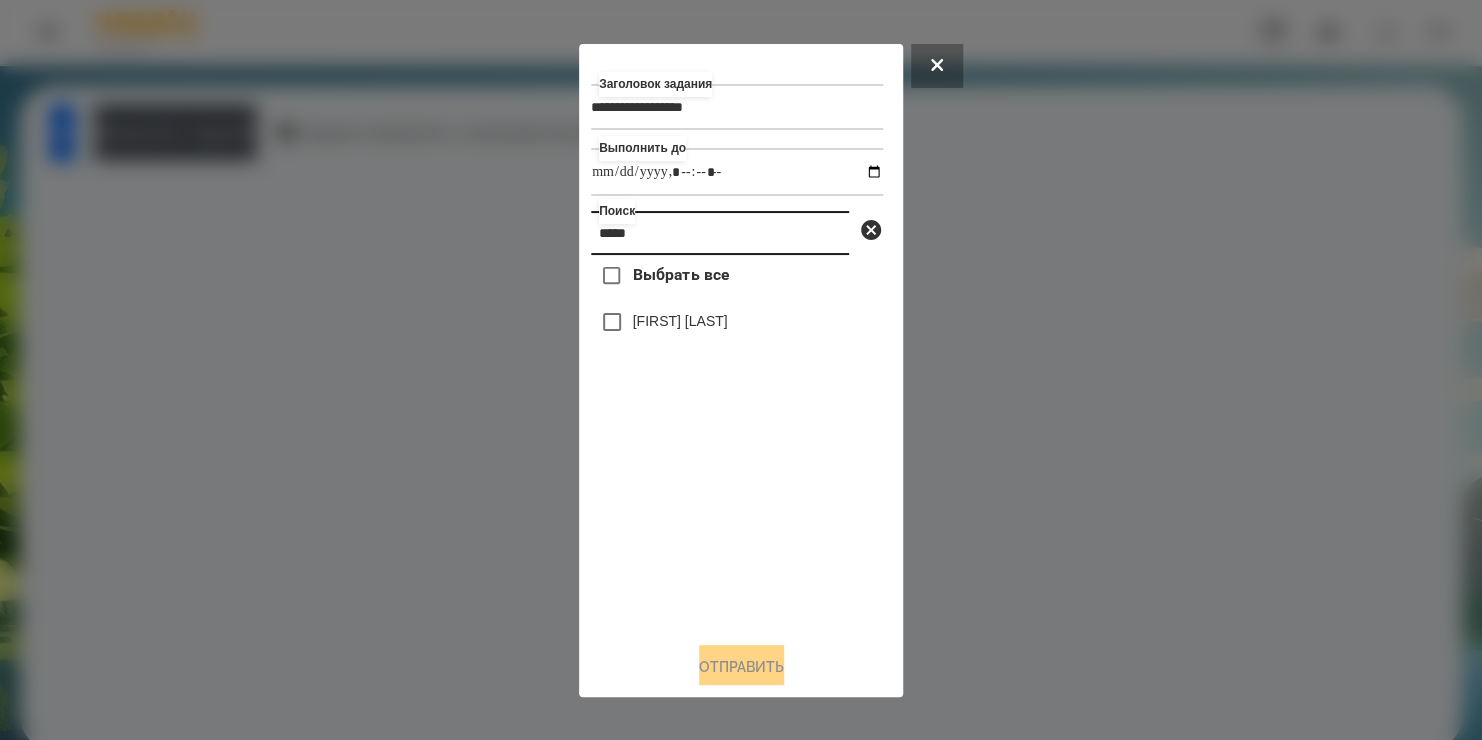 type on "*****" 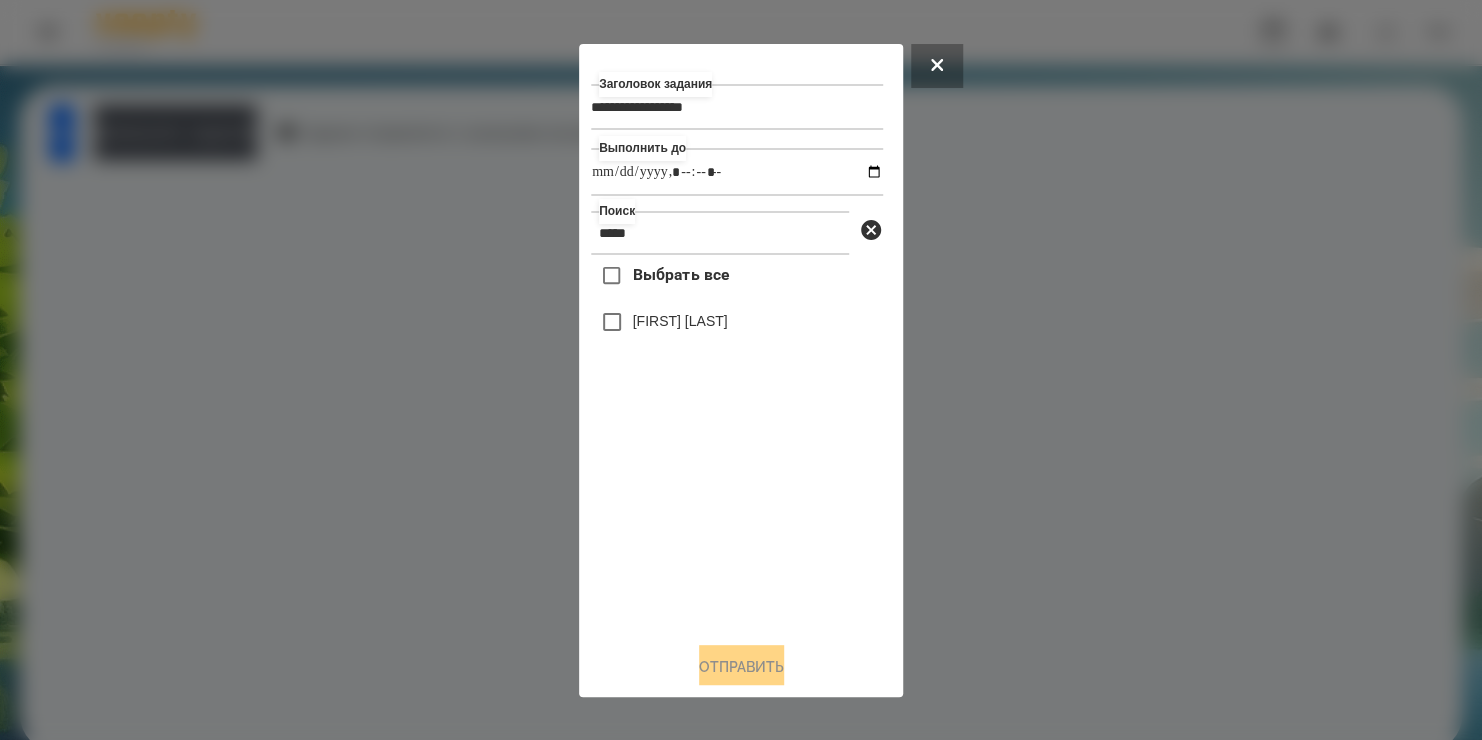 click on "[FIRST] [LAST]" at bounding box center [737, 322] 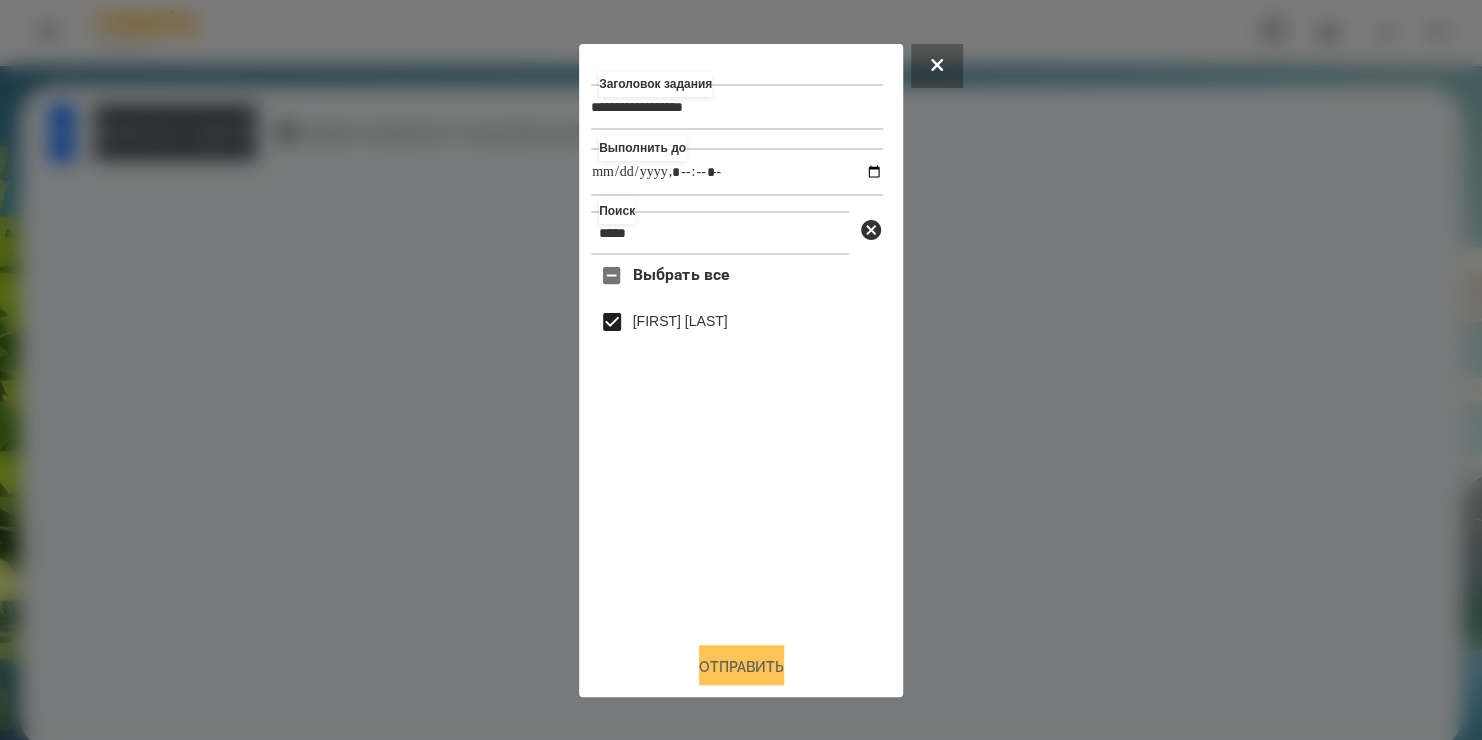 click on "Отправить" at bounding box center [741, 667] 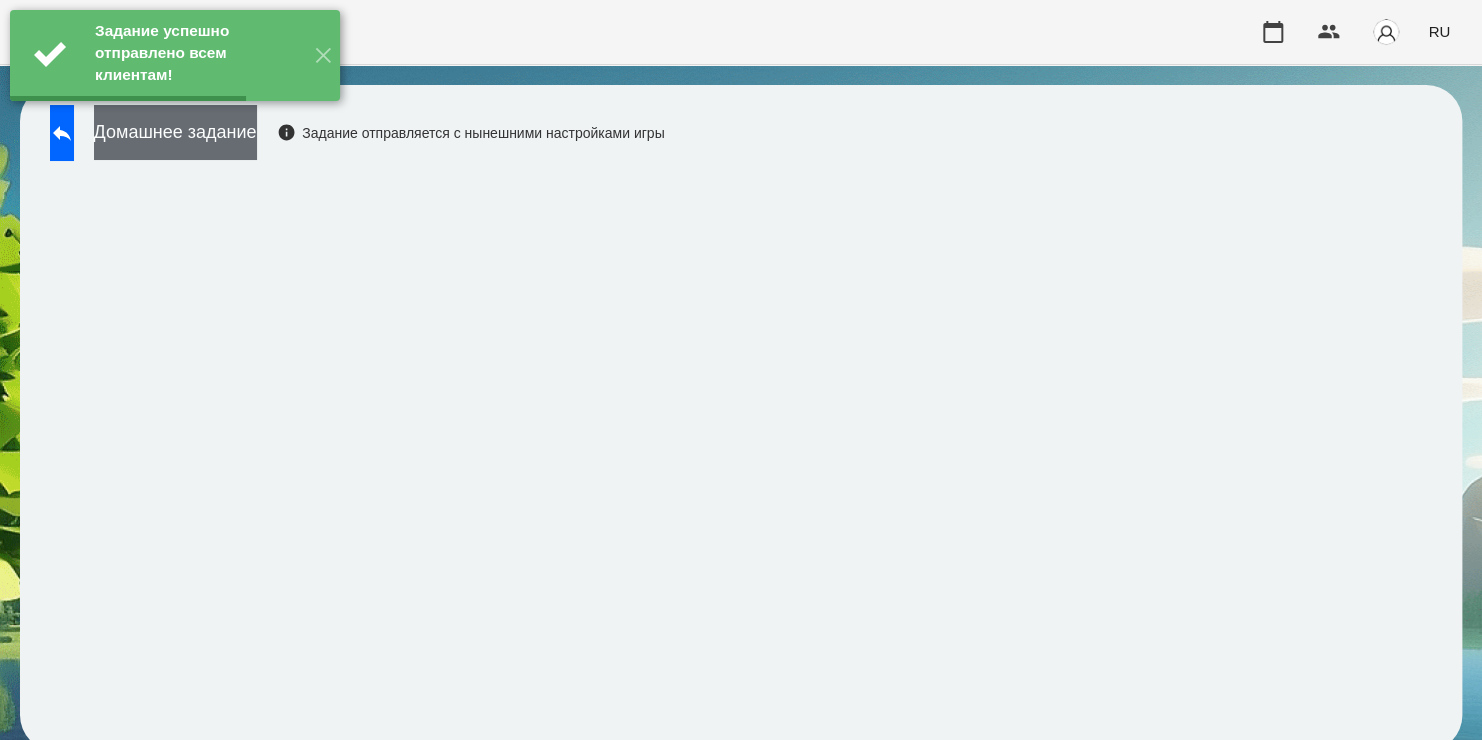 click on "Домашнее задание" at bounding box center (175, 132) 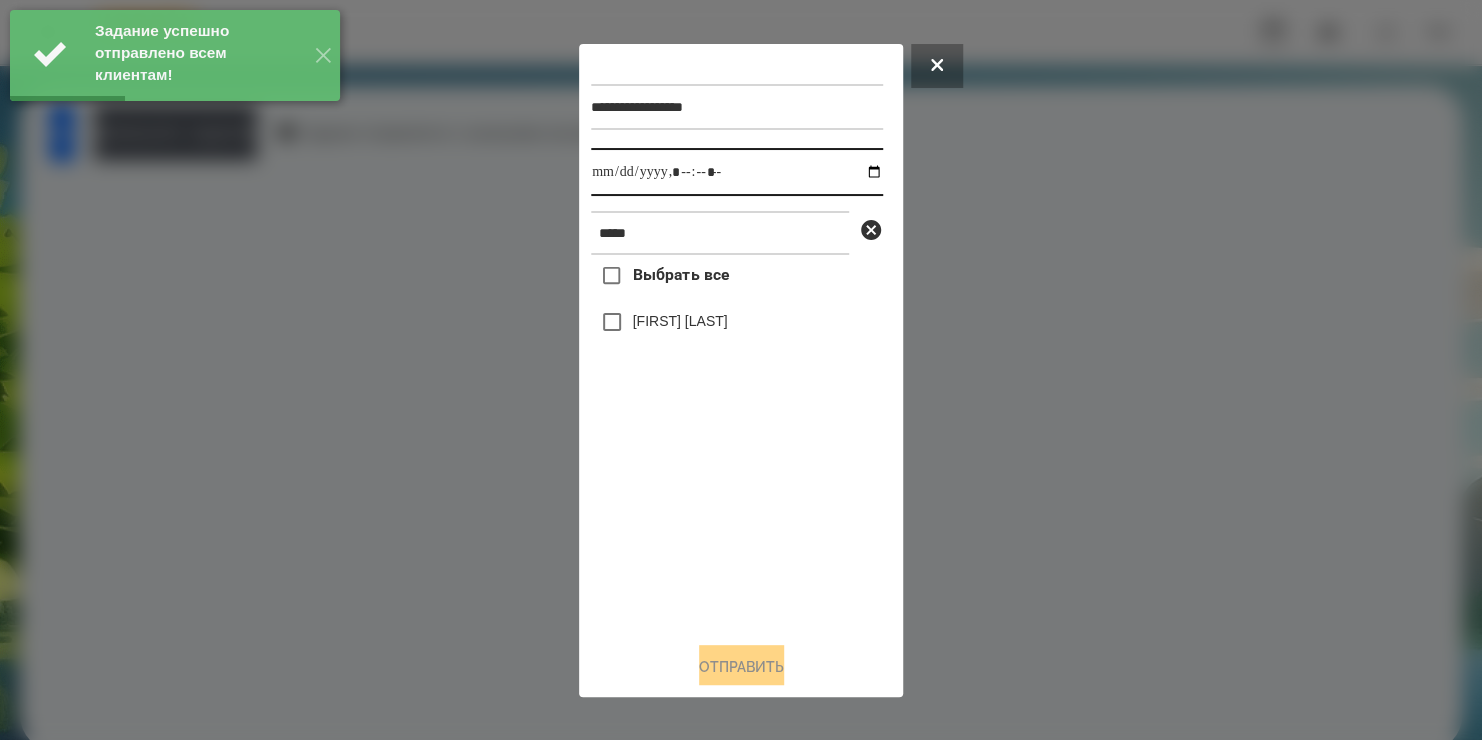 click at bounding box center (737, 172) 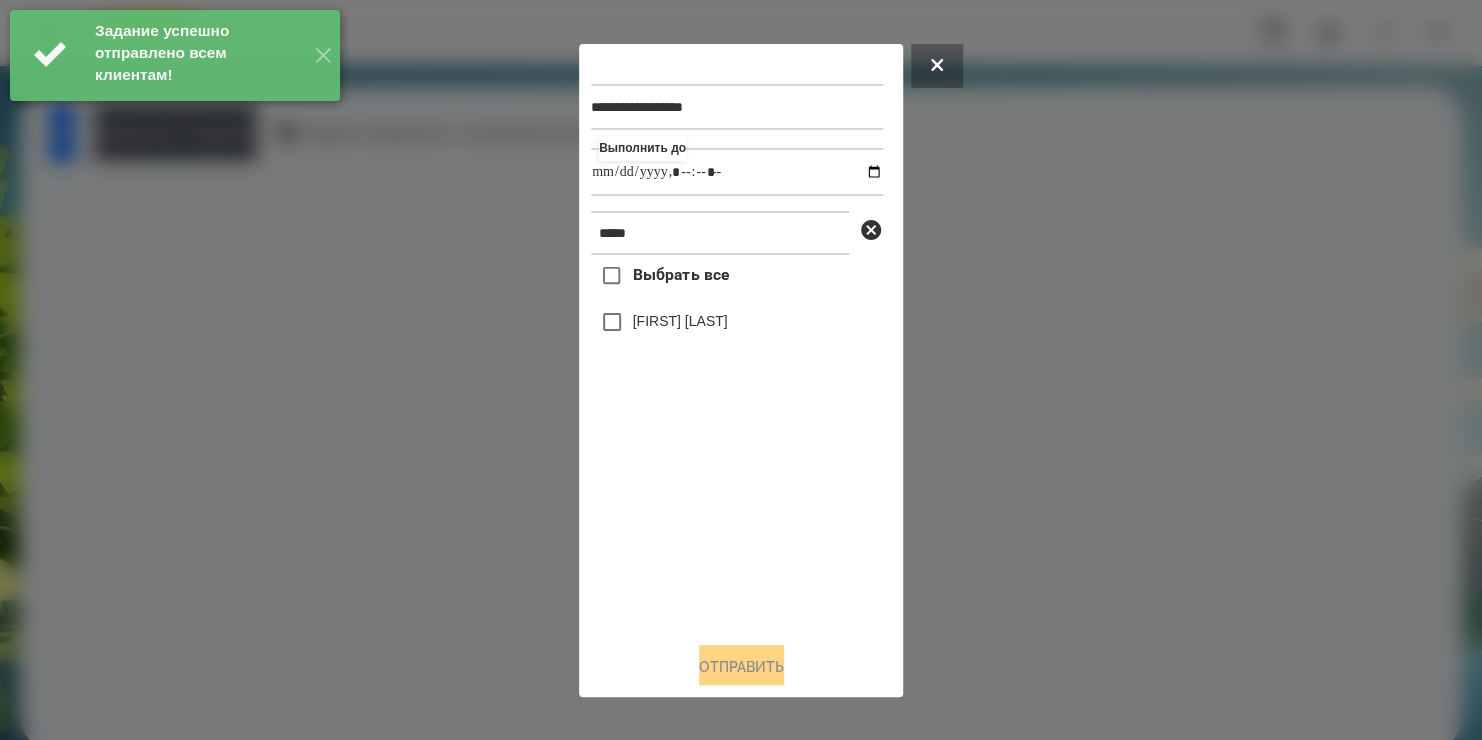 type on "**********" 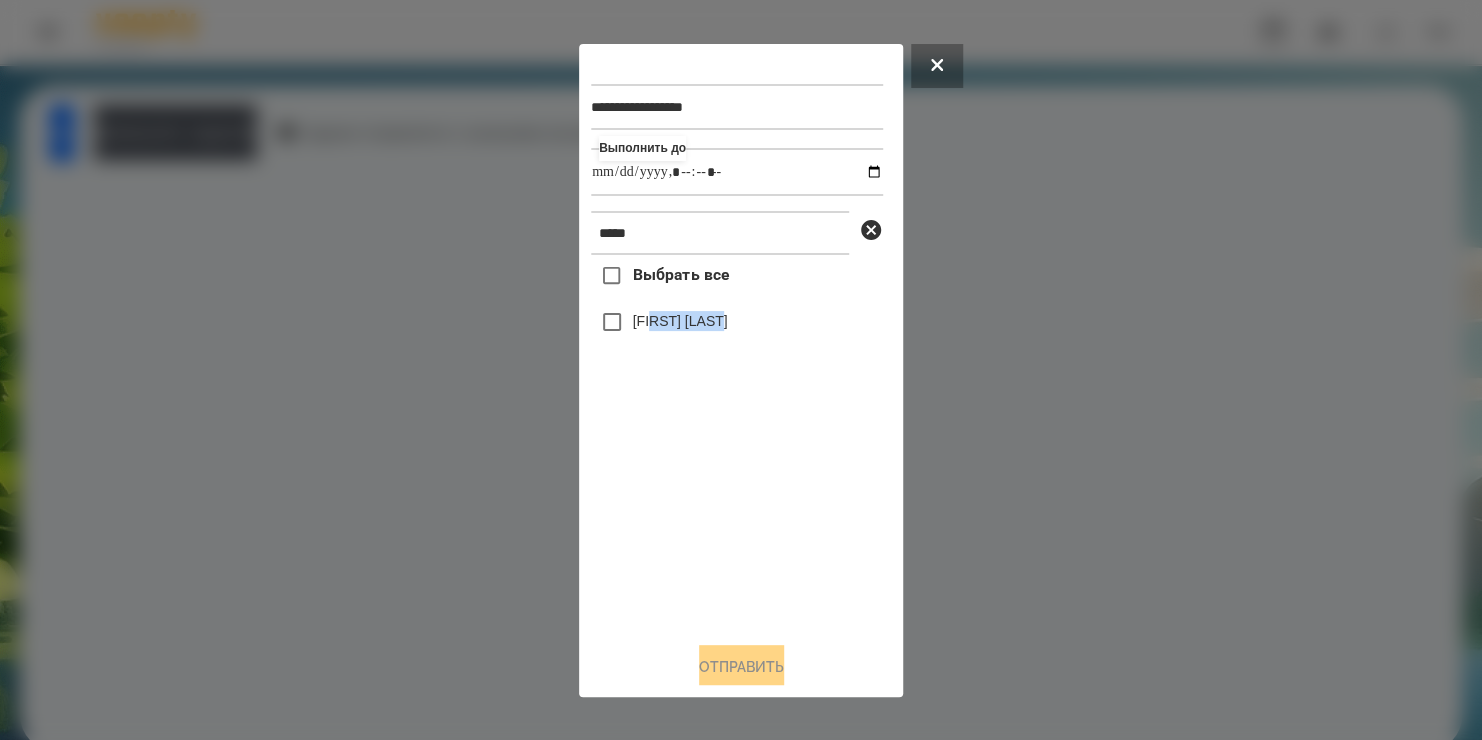 drag, startPoint x: 693, startPoint y: 569, endPoint x: 651, endPoint y: 330, distance: 242.66232 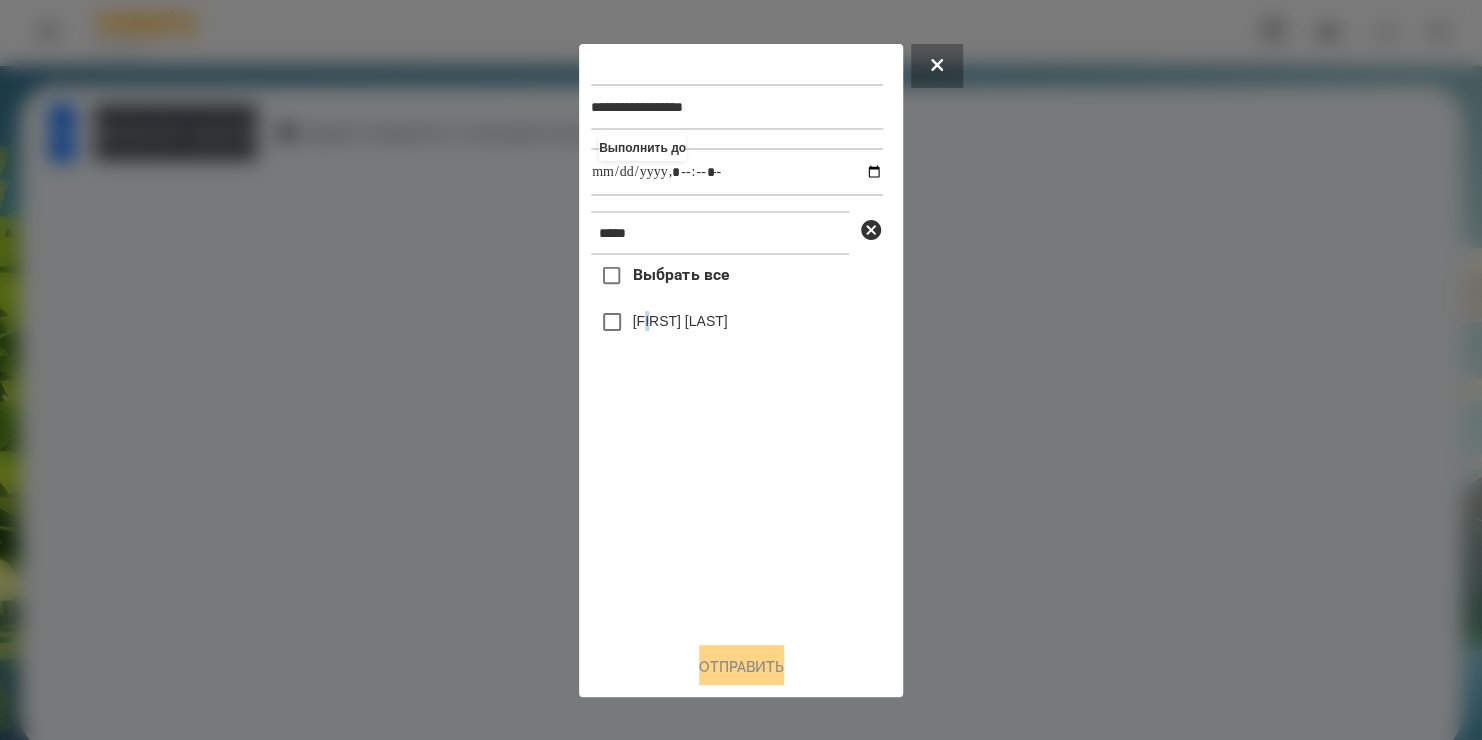 click on "[FIRST] [LAST]" at bounding box center (680, 321) 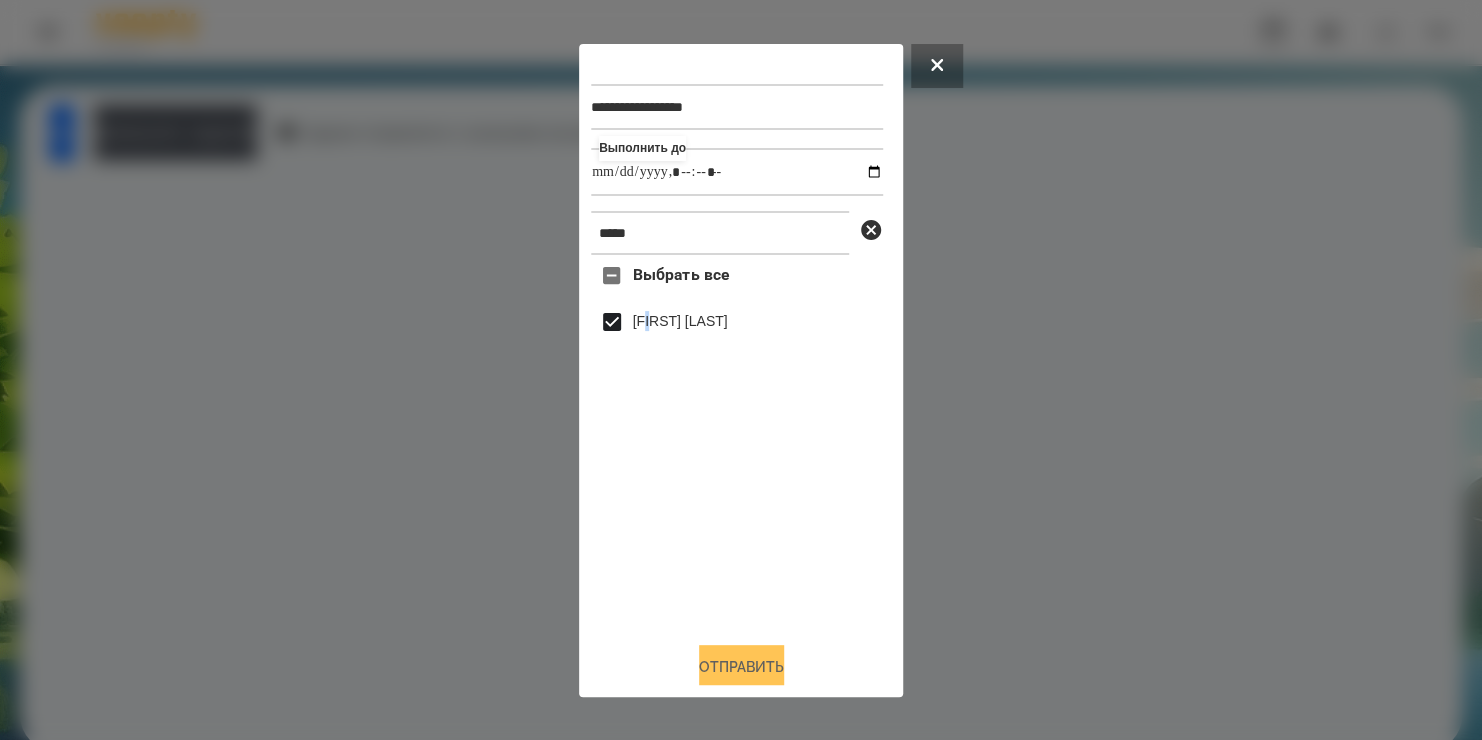 click on "Отправить" at bounding box center [741, 667] 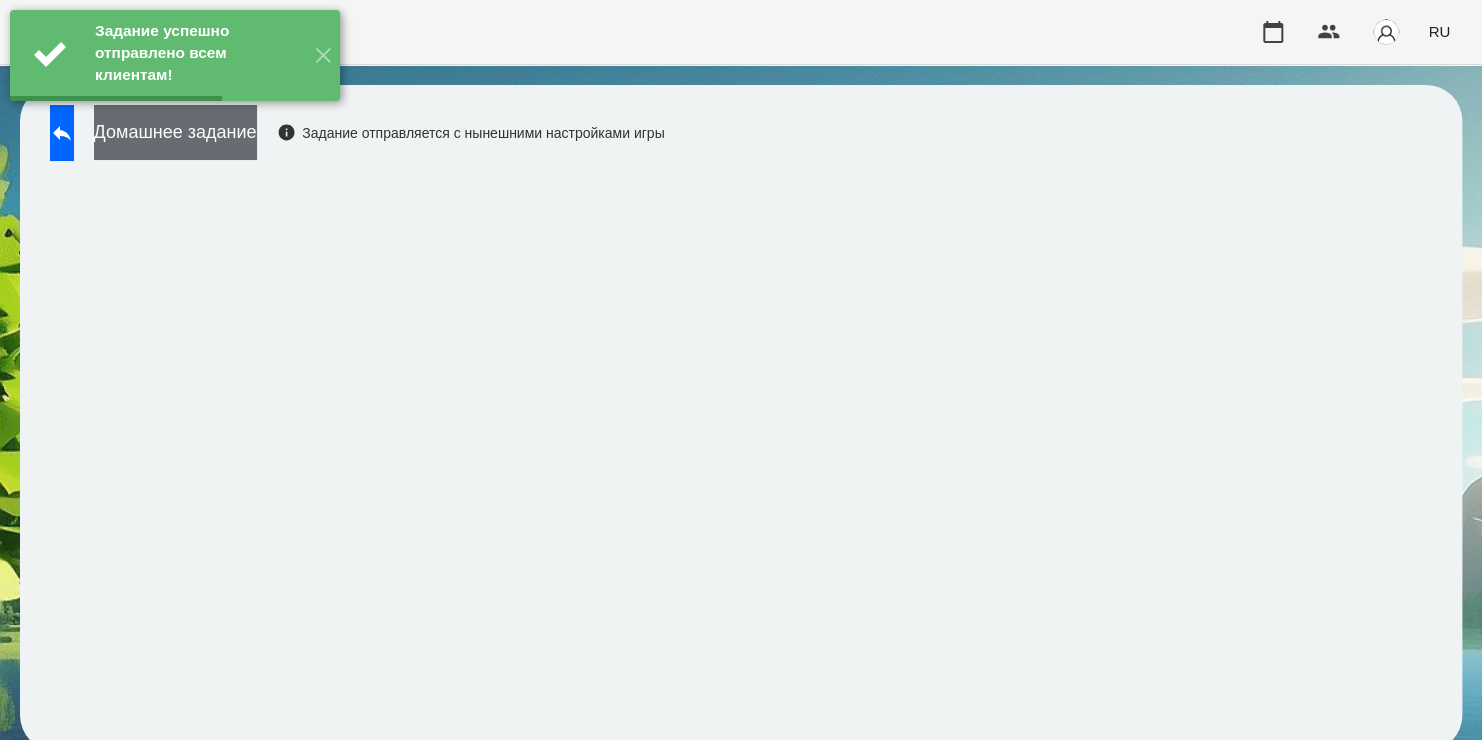 click on "Домашнее задание" at bounding box center [175, 132] 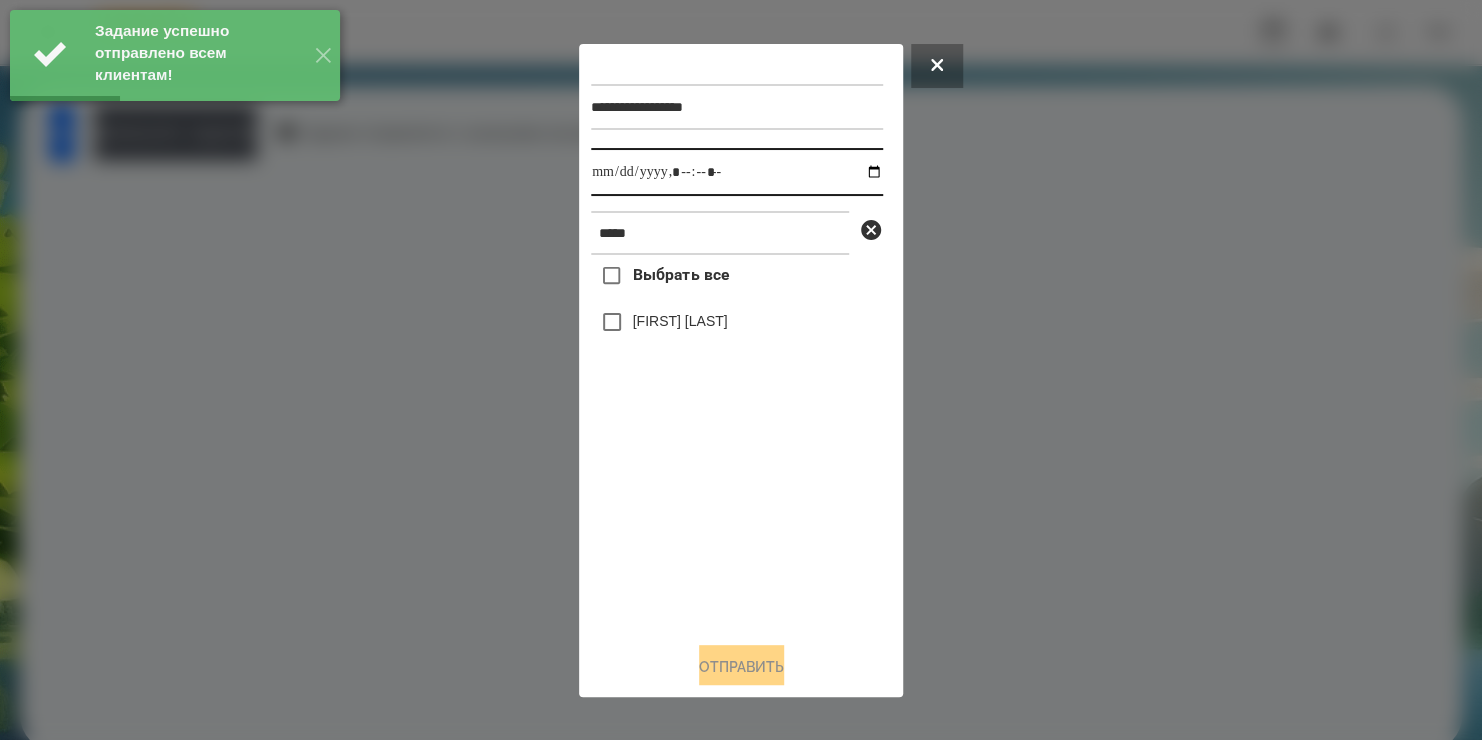 click at bounding box center (737, 172) 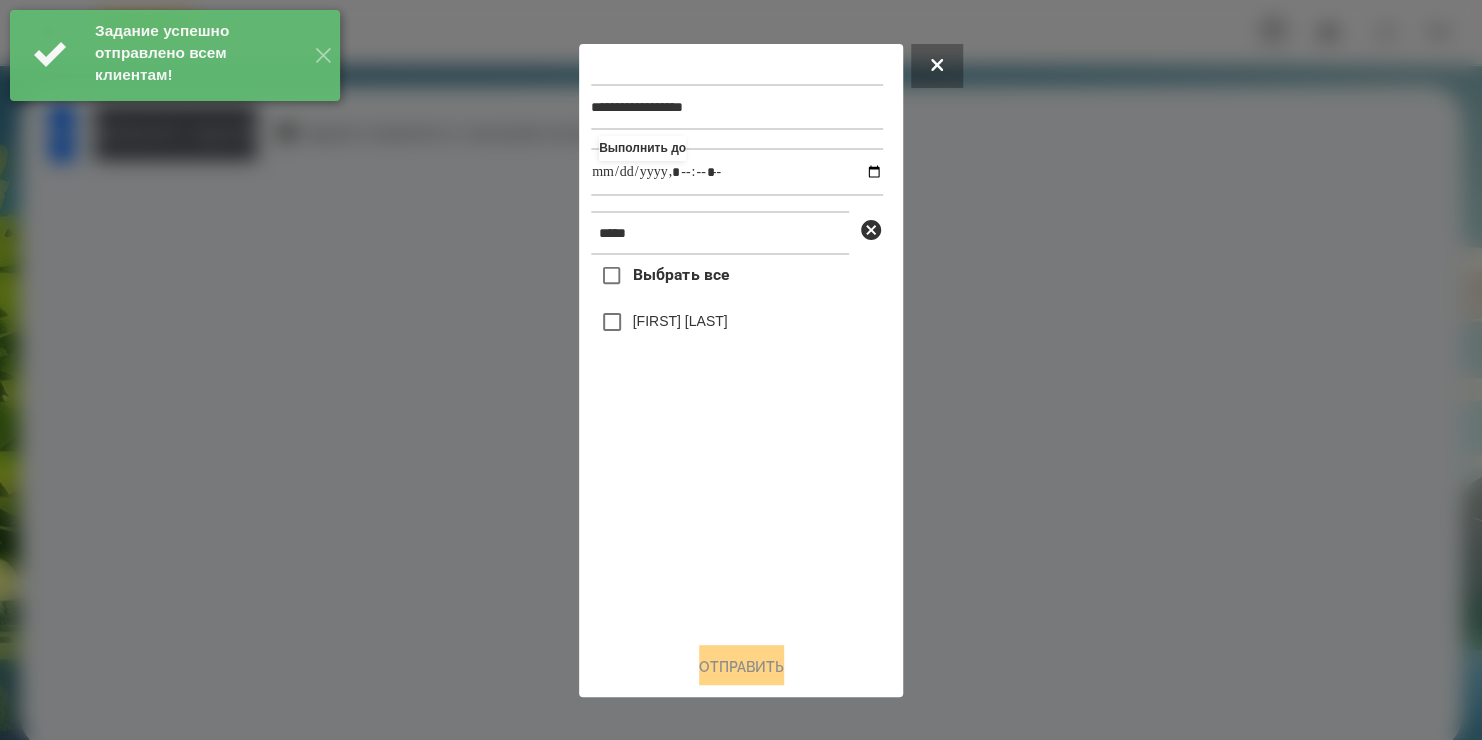 type on "**********" 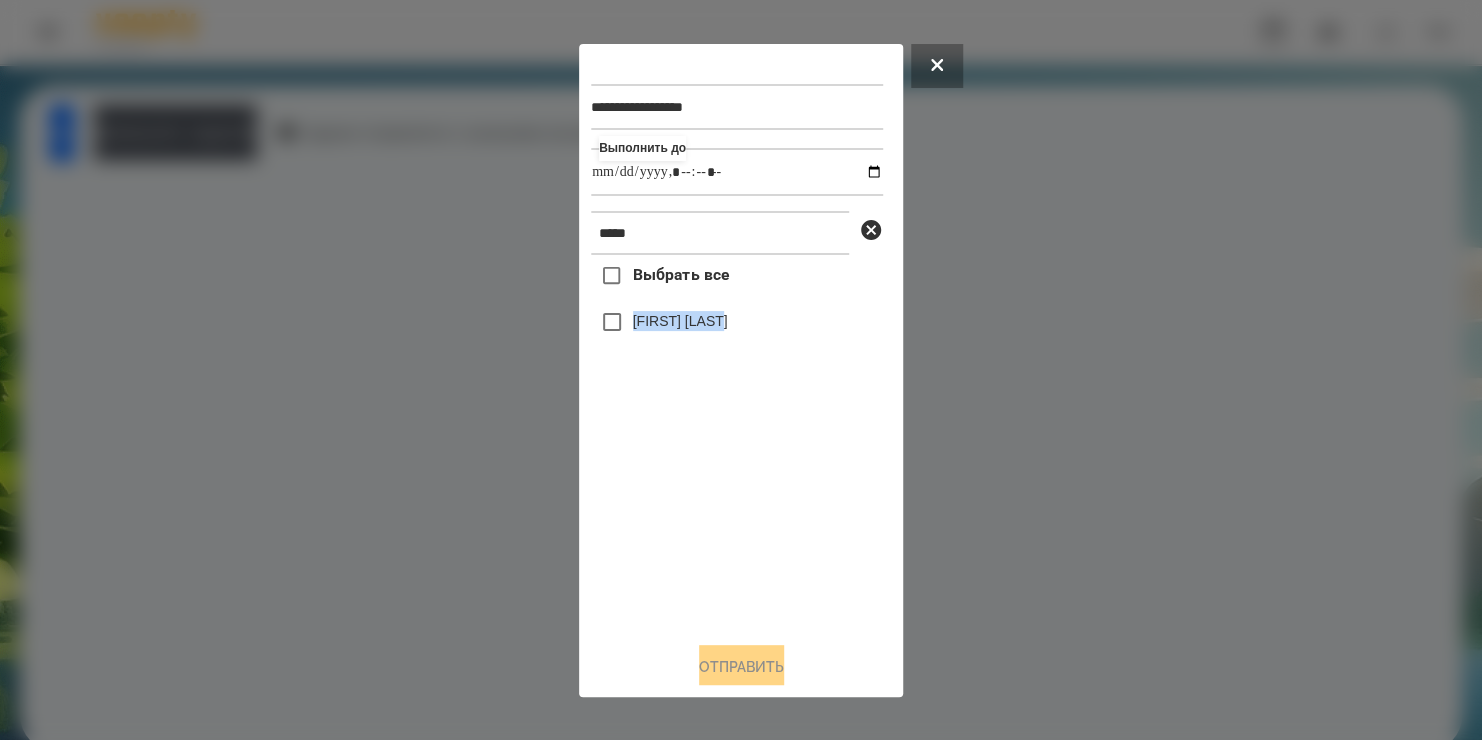 click on "[TERM] [FIRST] [LAST]" at bounding box center (737, 440) 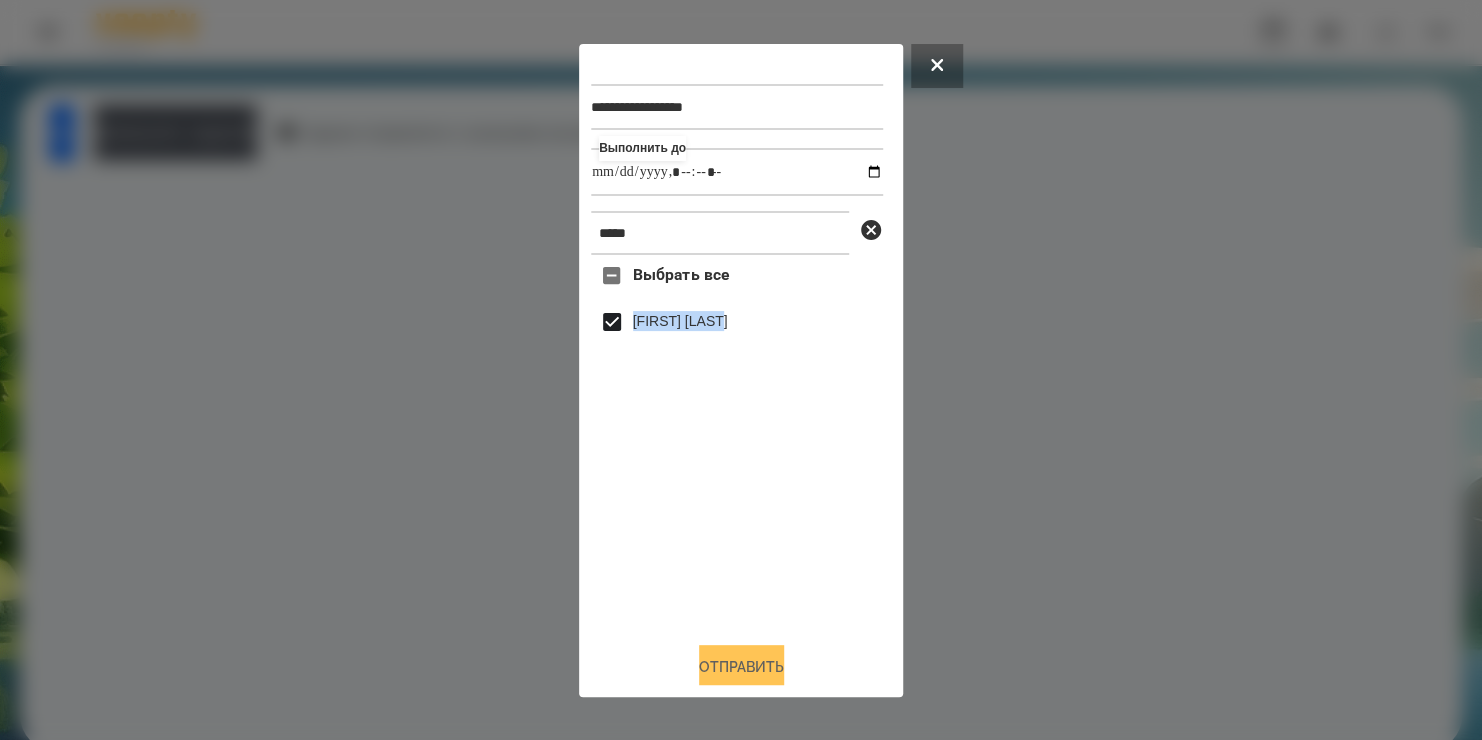 click on "Отправить" at bounding box center [741, 667] 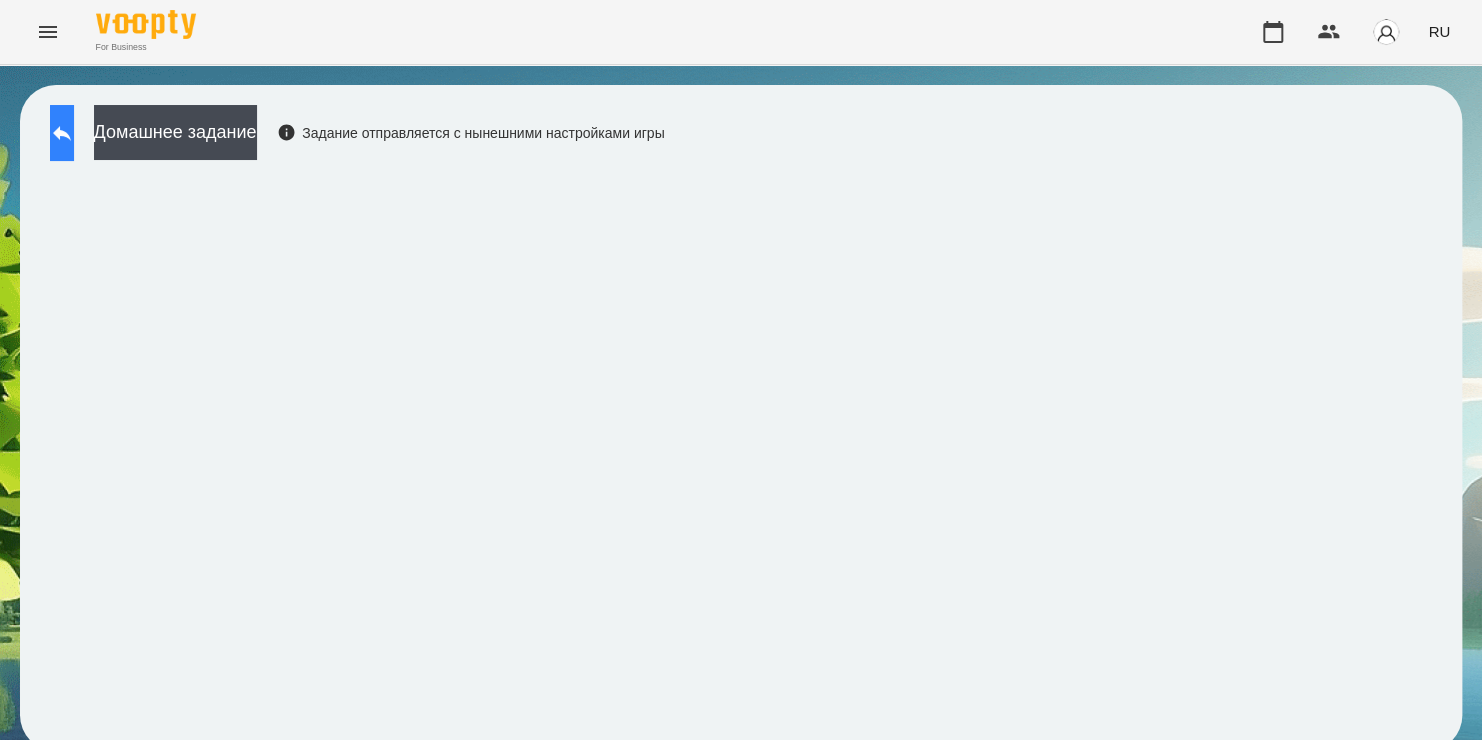 click 